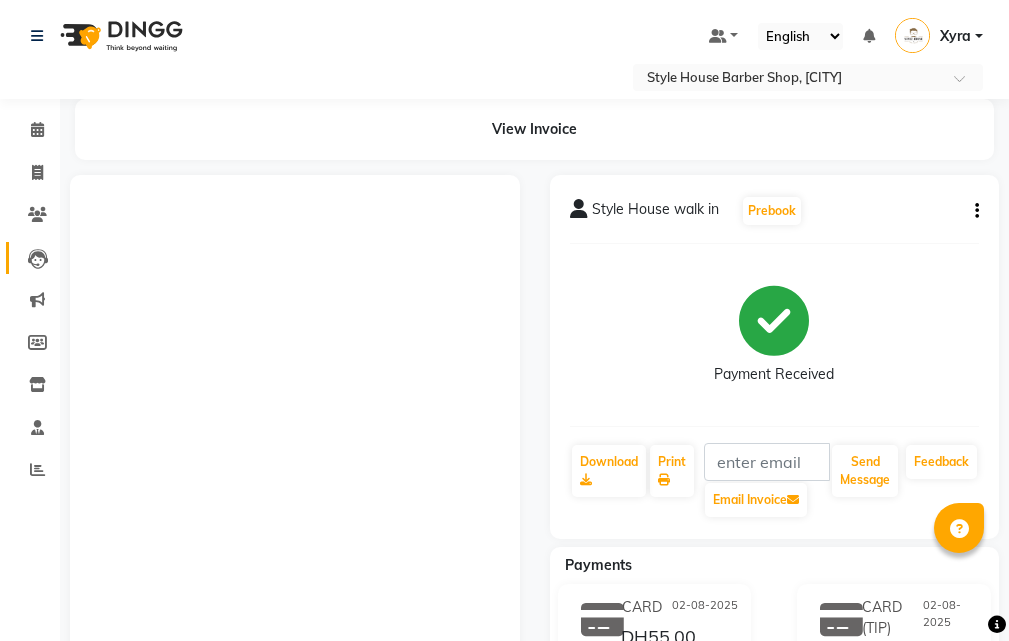 scroll, scrollTop: 0, scrollLeft: 0, axis: both 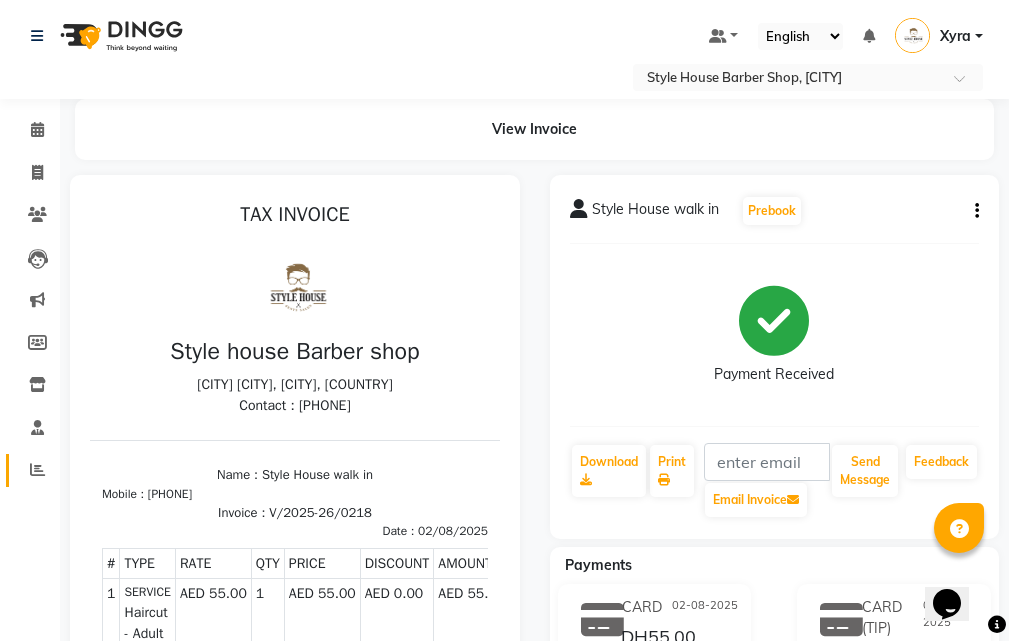 drag, startPoint x: 1022, startPoint y: 612, endPoint x: 34, endPoint y: 458, distance: 999.93 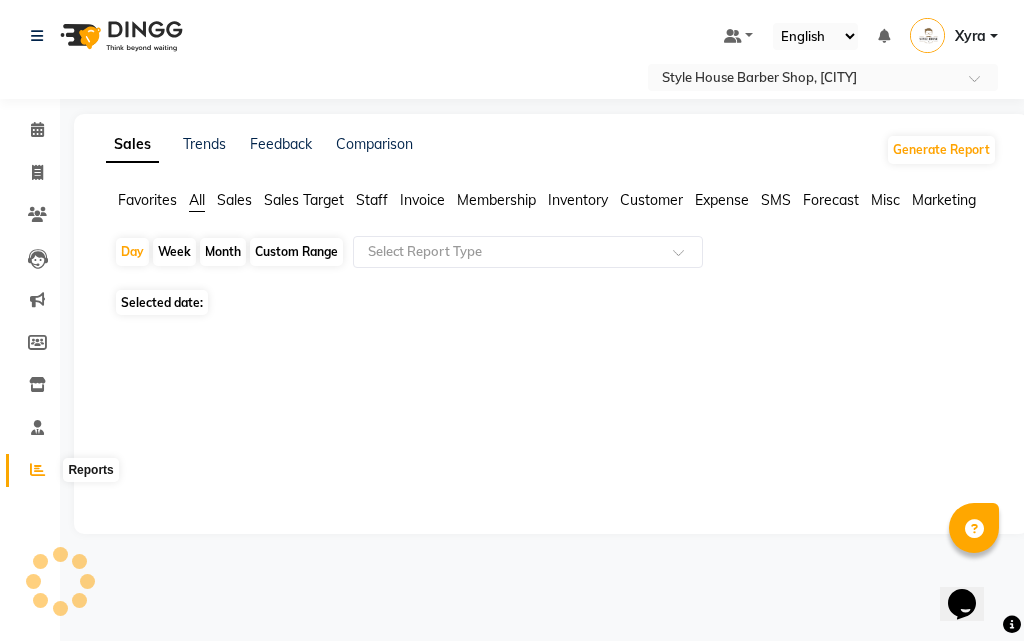 click 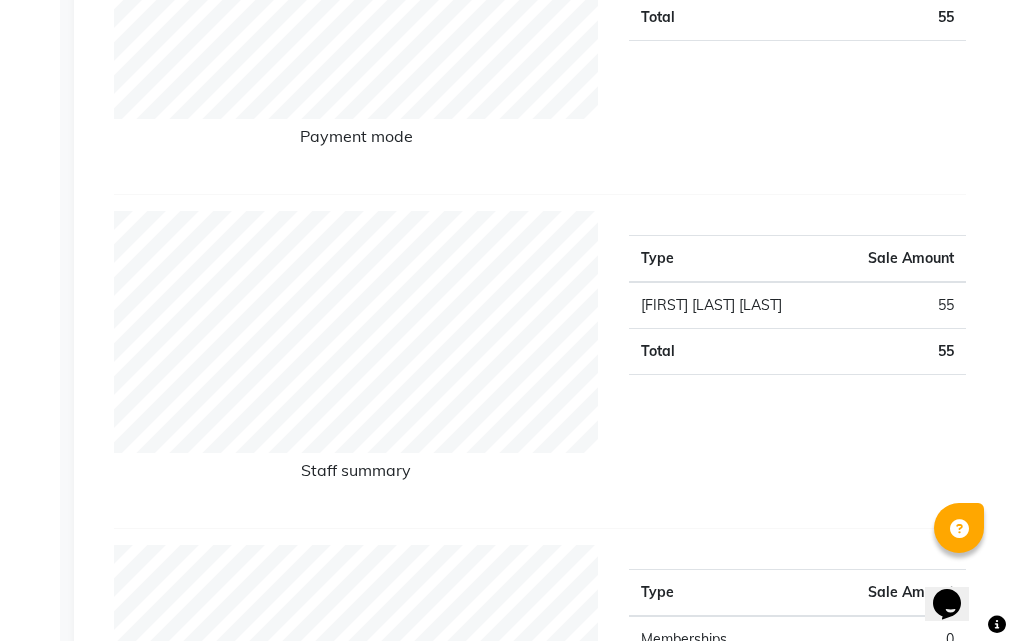 scroll, scrollTop: 100, scrollLeft: 0, axis: vertical 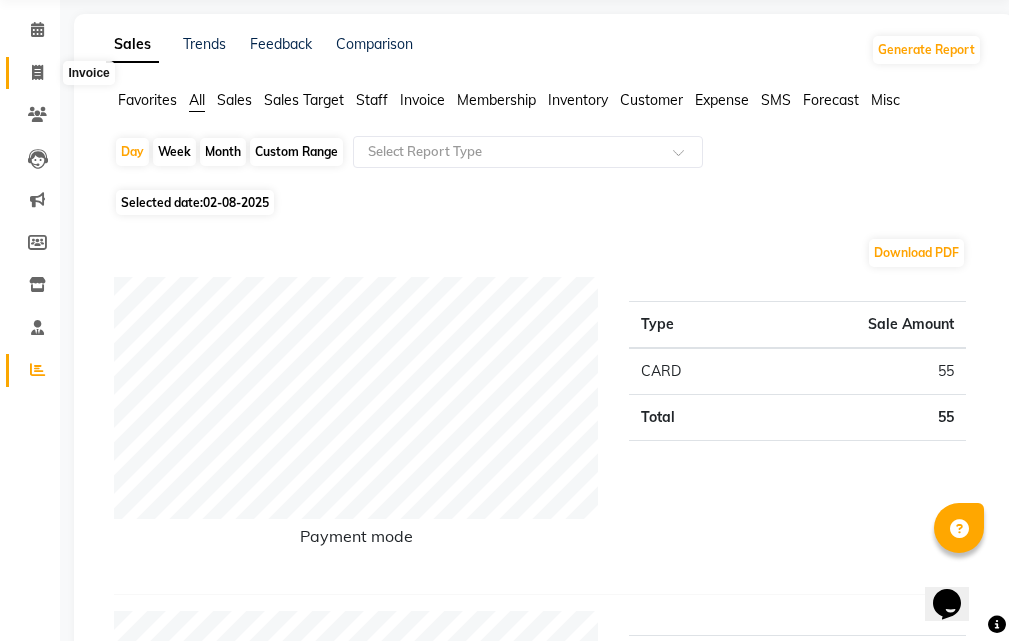 click 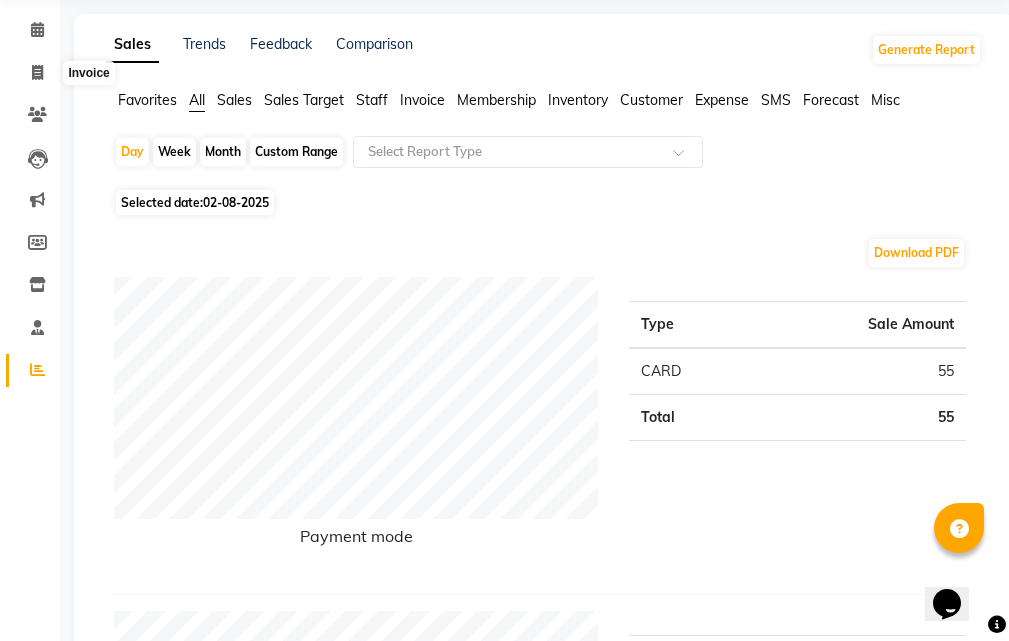 select on "service" 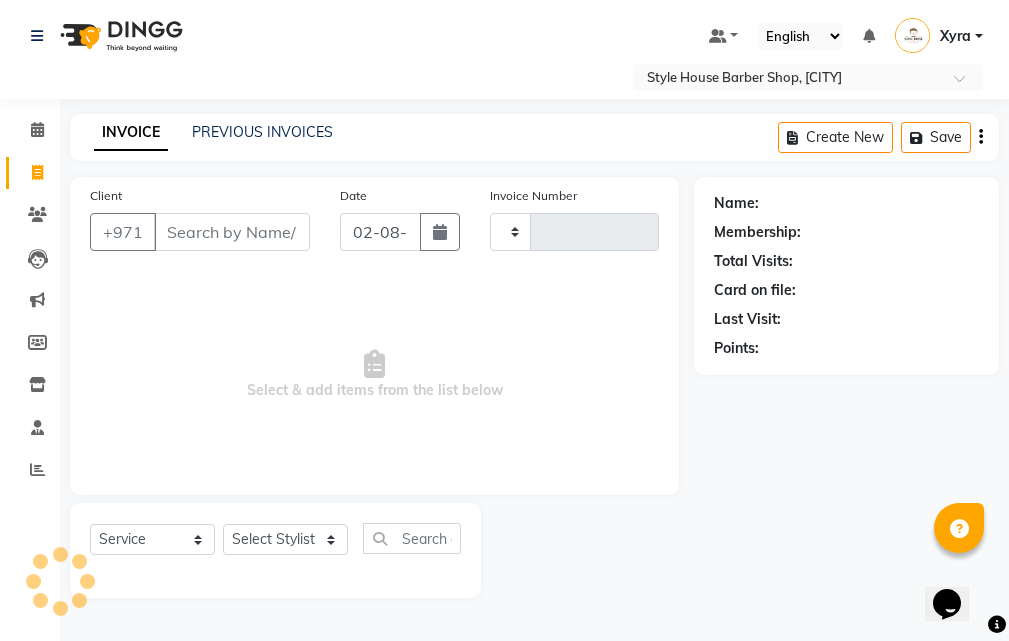 scroll, scrollTop: 0, scrollLeft: 0, axis: both 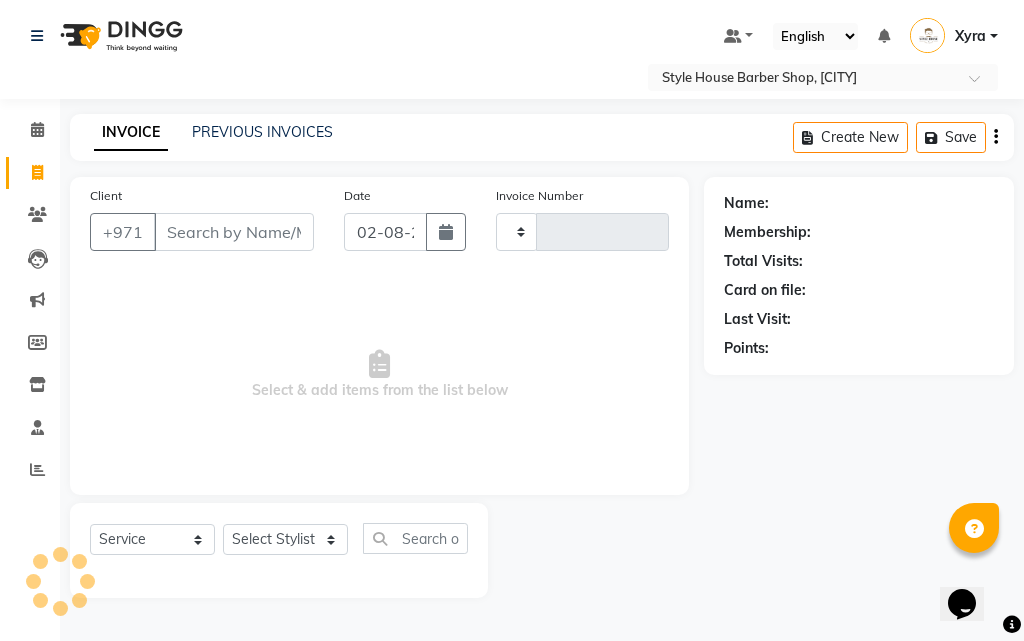 type on "0219" 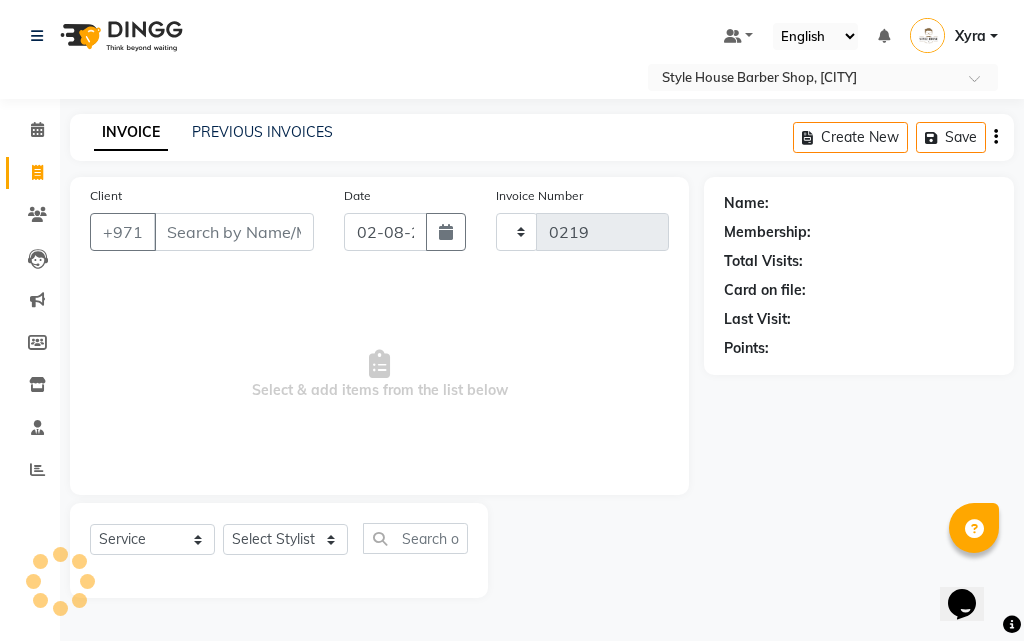 select on "8421" 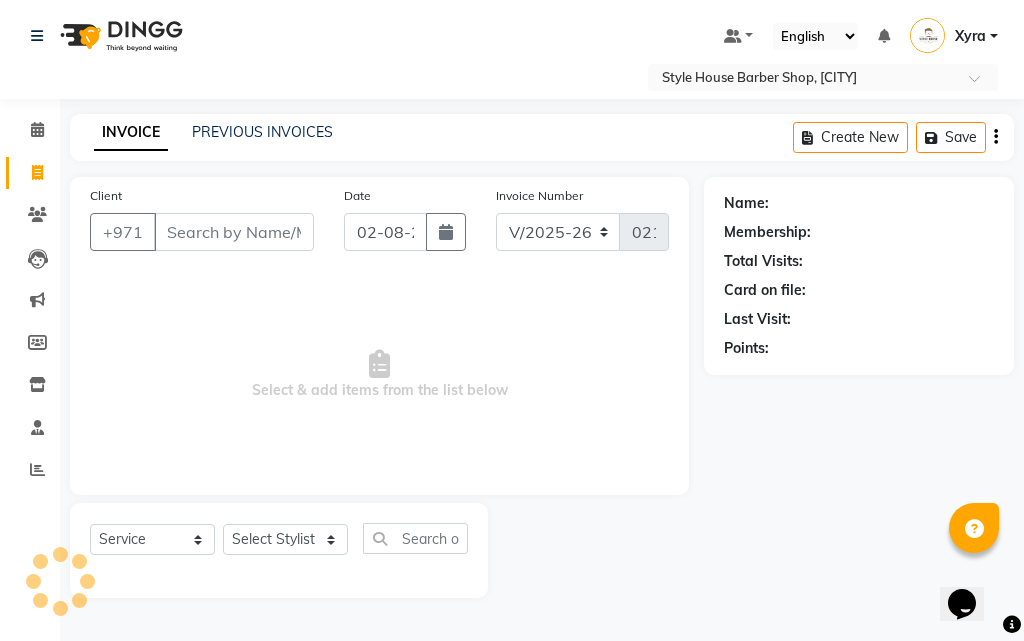 click on "Client +971" 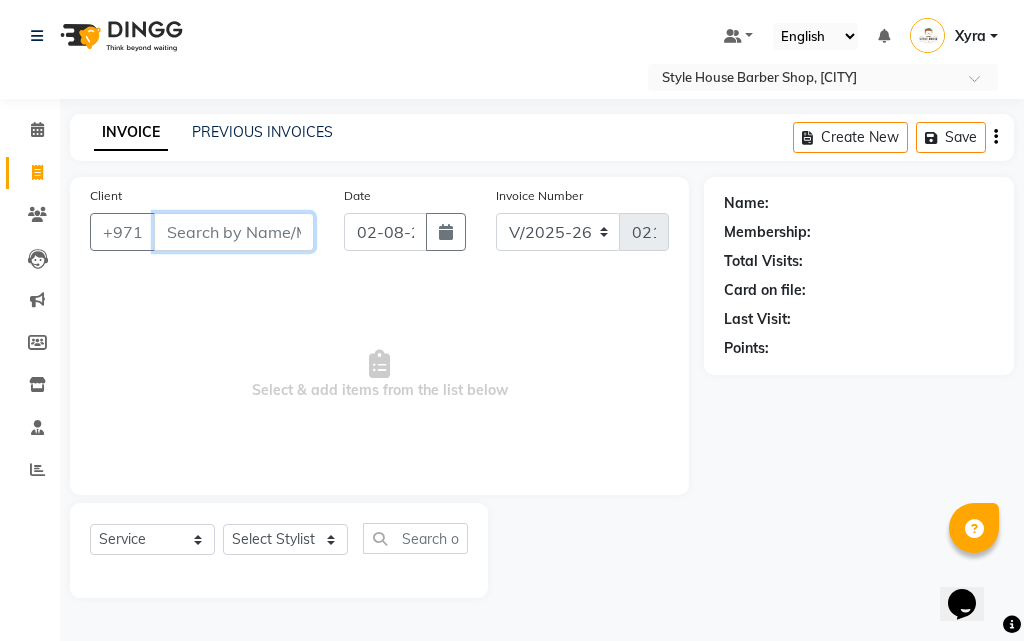click on "Client" at bounding box center [234, 232] 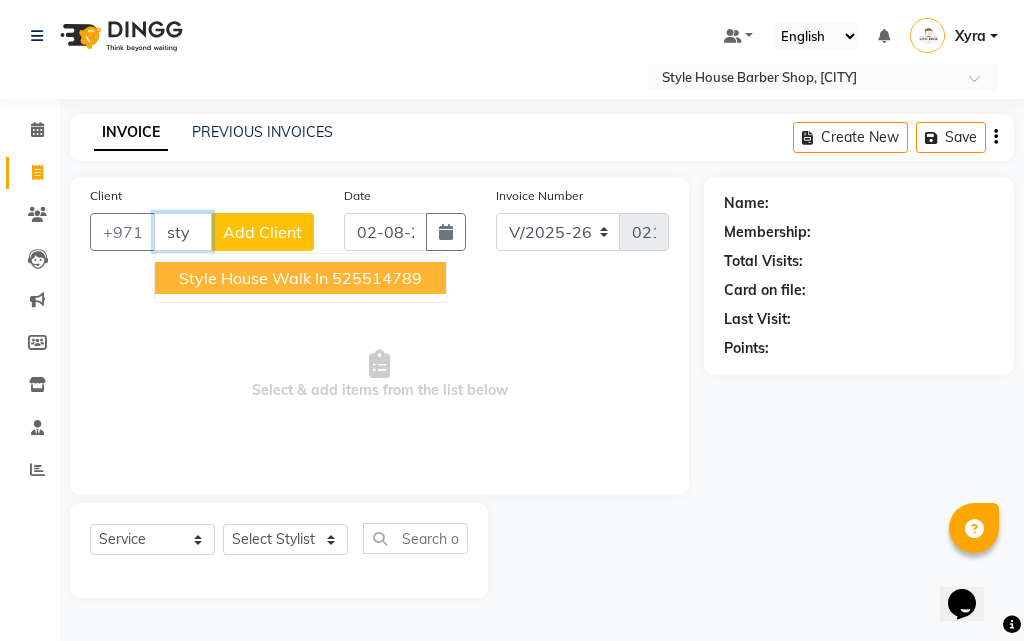 click on "525514789" at bounding box center [377, 278] 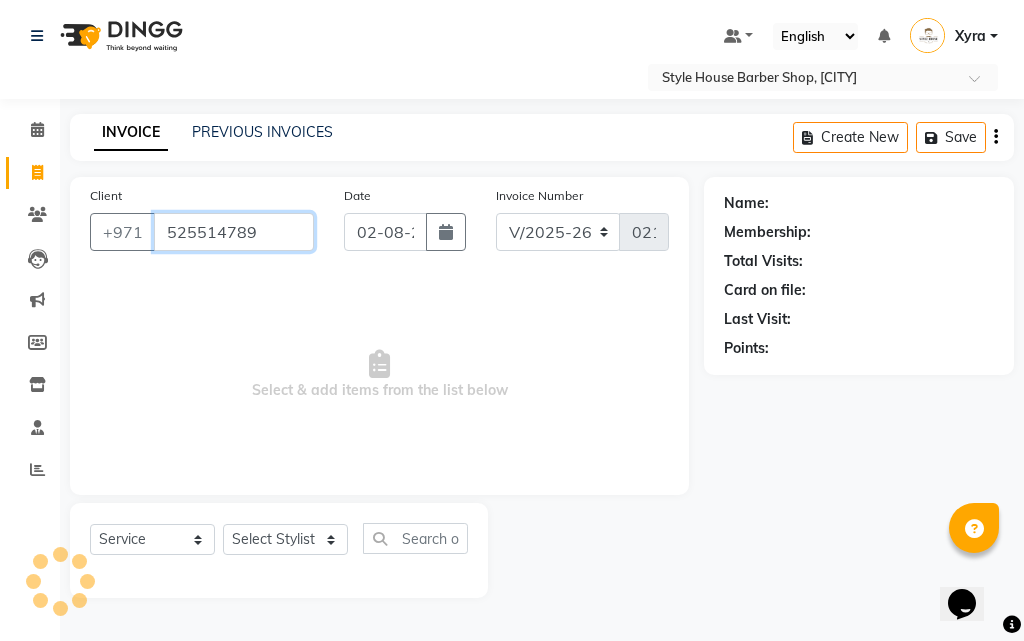 type on "525514789" 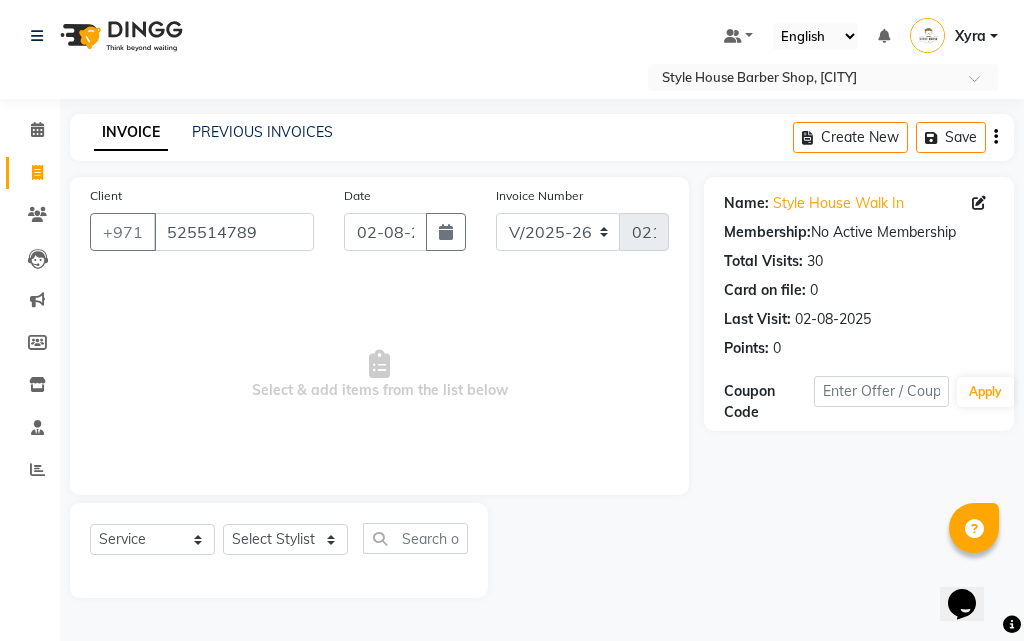 click on "Select  Service  Product  Membership  Package Voucher Prepaid Gift Card  Select Stylist [FIRST] [LAST] [FIRST] [LAST] [FIRST] [LAST] [FIRST] [LAST] [FIRST] [LAST] [FIRST] [LAST] [FIRST] [LAST] [FIRST] [LAST] Xyra" 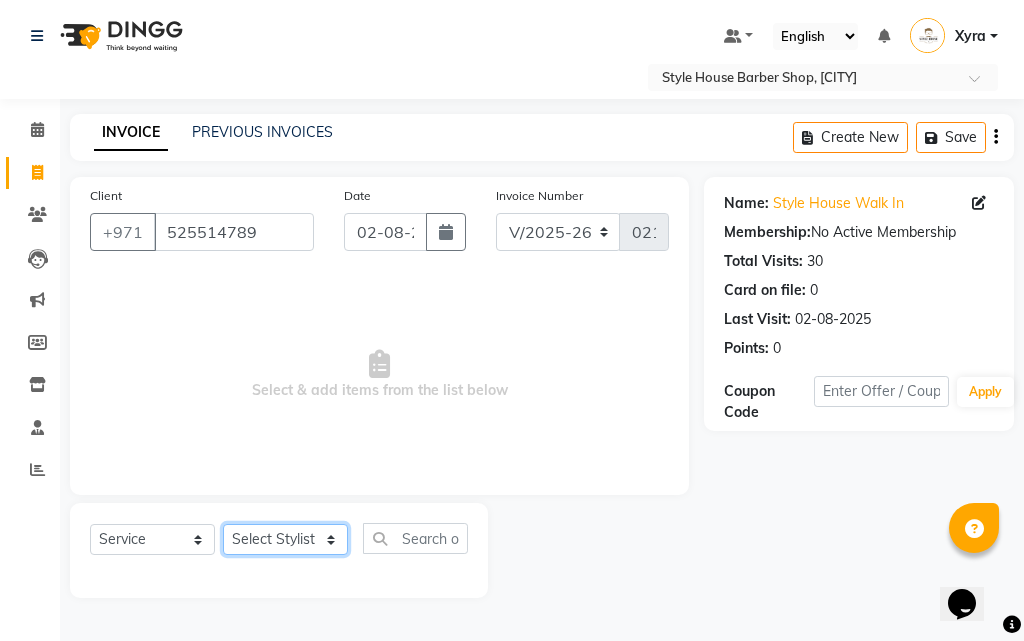 click on "Select Stylist [FIRST] [LAST] [FIRST] [LAST] [FIRST] [LAST] [FIRST] [LAST] [FIRST] [LAST] [FIRST] [LAST] [FIRST] [LAST] [FIRST] [LAST] Xyra" 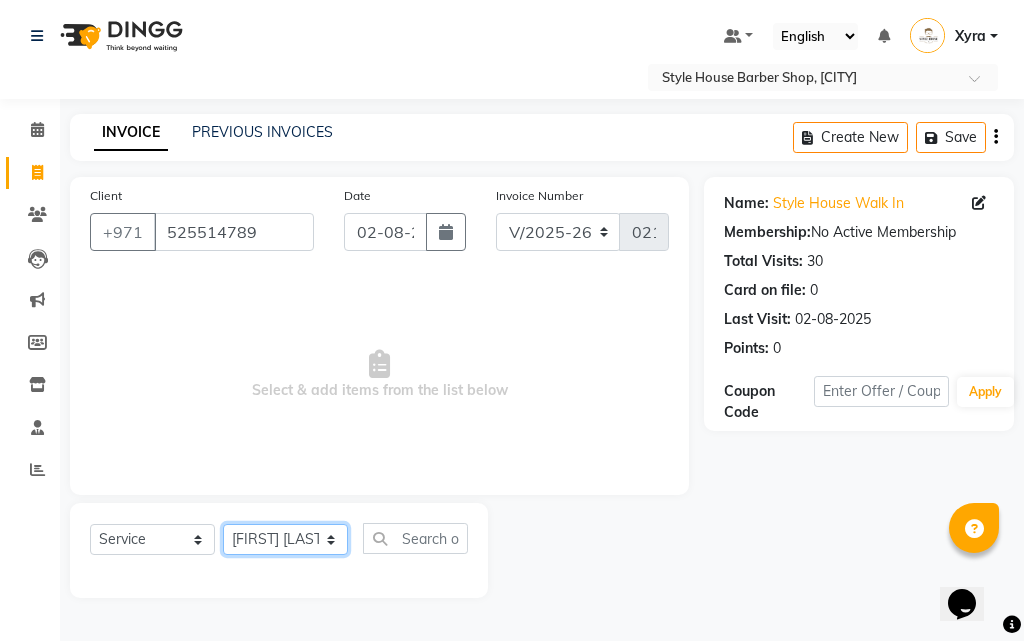 click on "Select Stylist [FIRST] [LAST] [FIRST] [LAST] [FIRST] [LAST] [FIRST] [LAST] [FIRST] [LAST] [FIRST] [LAST] [FIRST] [LAST] [FIRST] [LAST] Xyra" 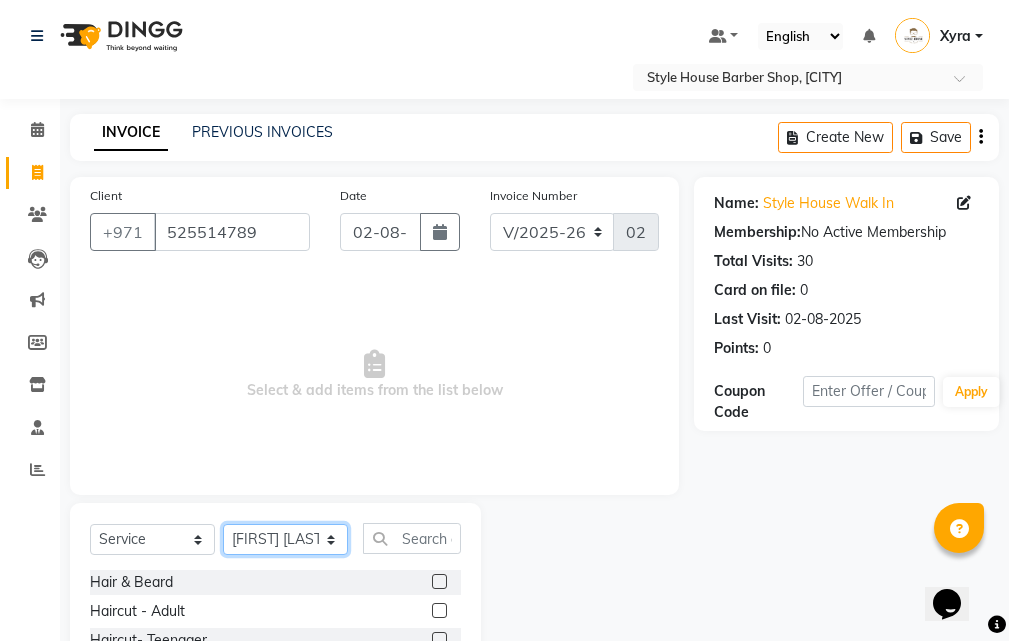 scroll, scrollTop: 187, scrollLeft: 0, axis: vertical 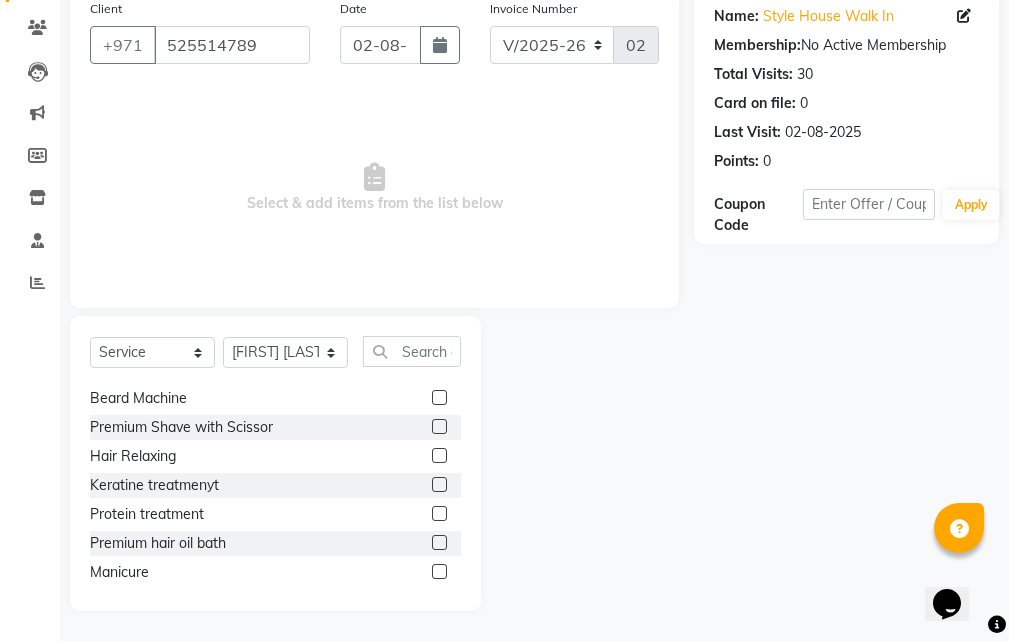 click 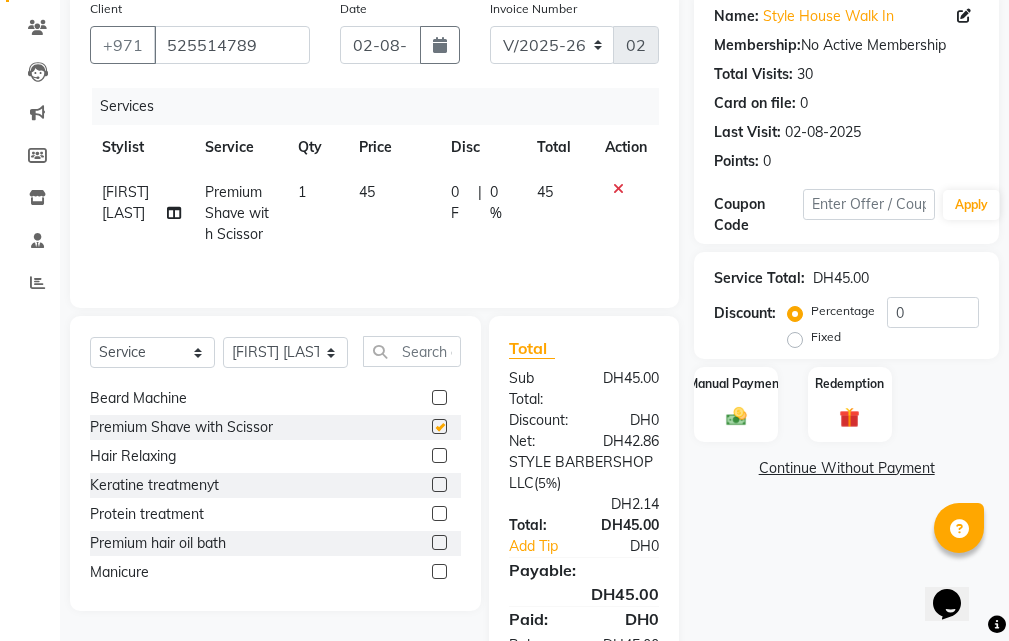 checkbox on "false" 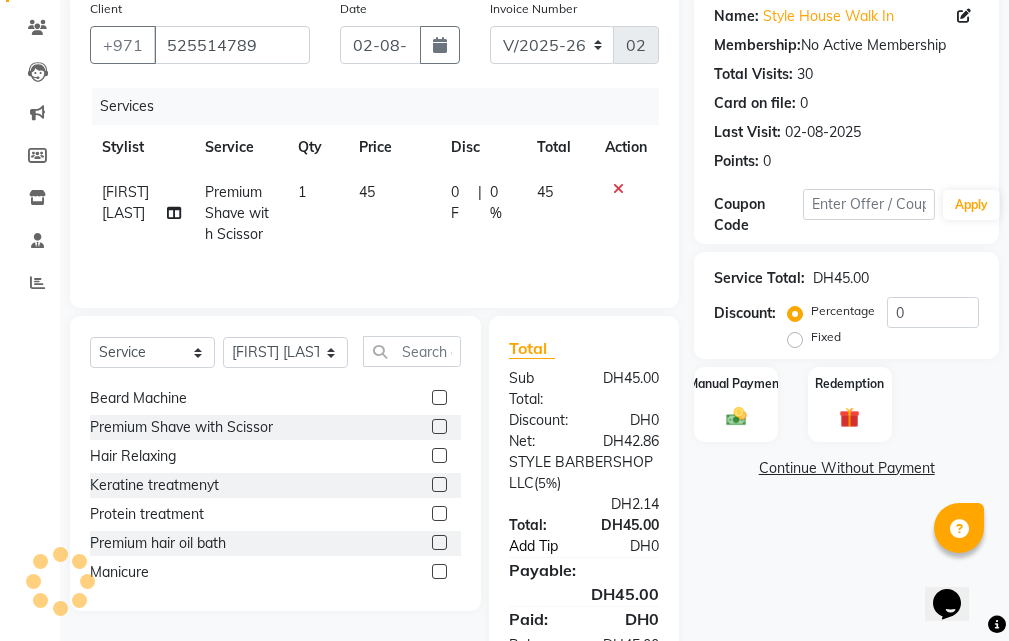 click on "Add Tip" 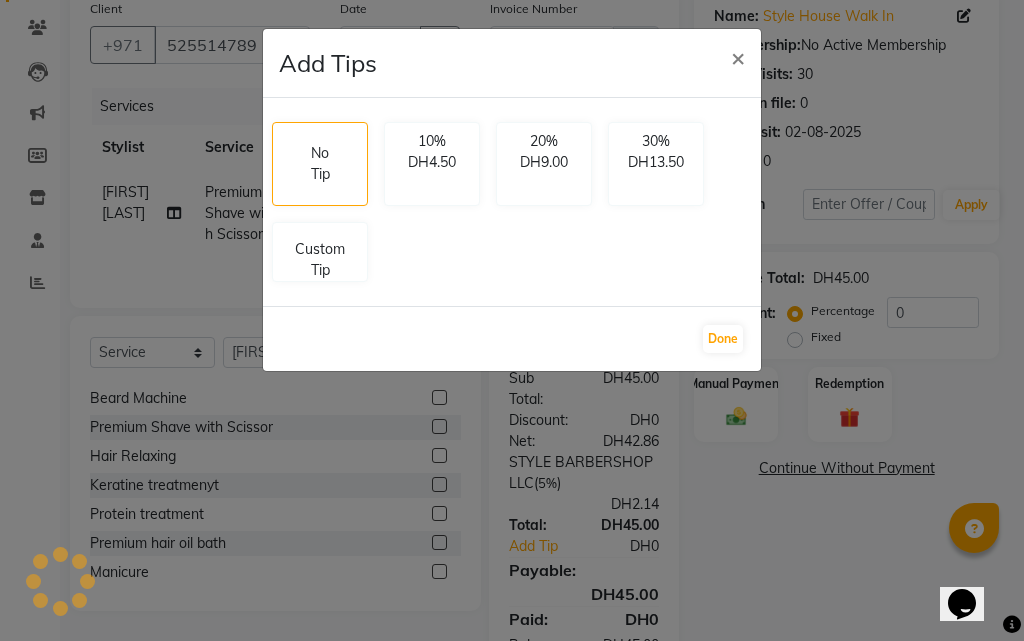 drag, startPoint x: 321, startPoint y: 234, endPoint x: 633, endPoint y: 293, distance: 317.52954 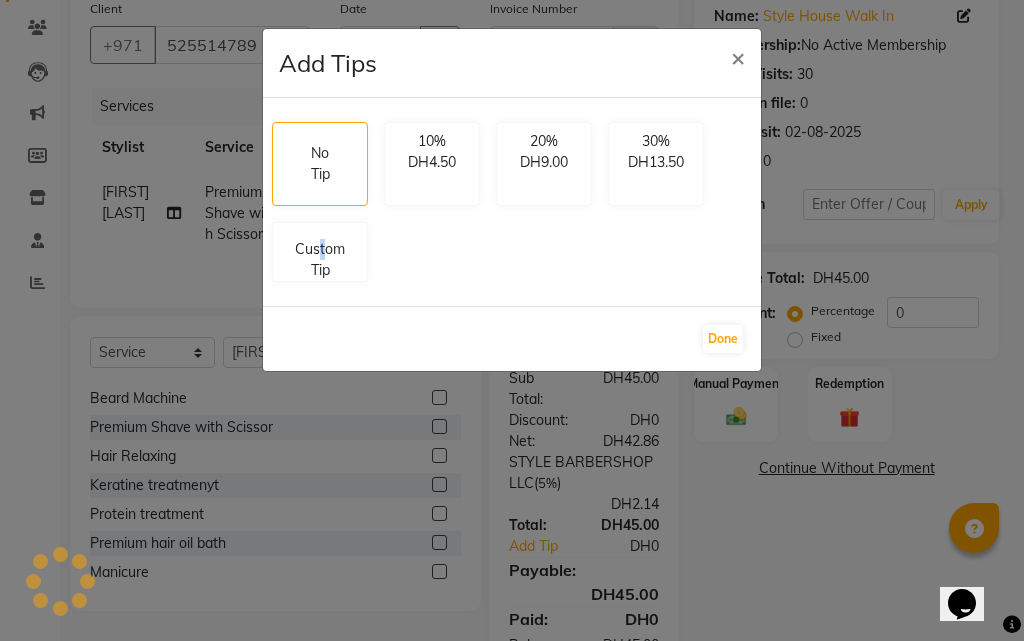 select on "83269" 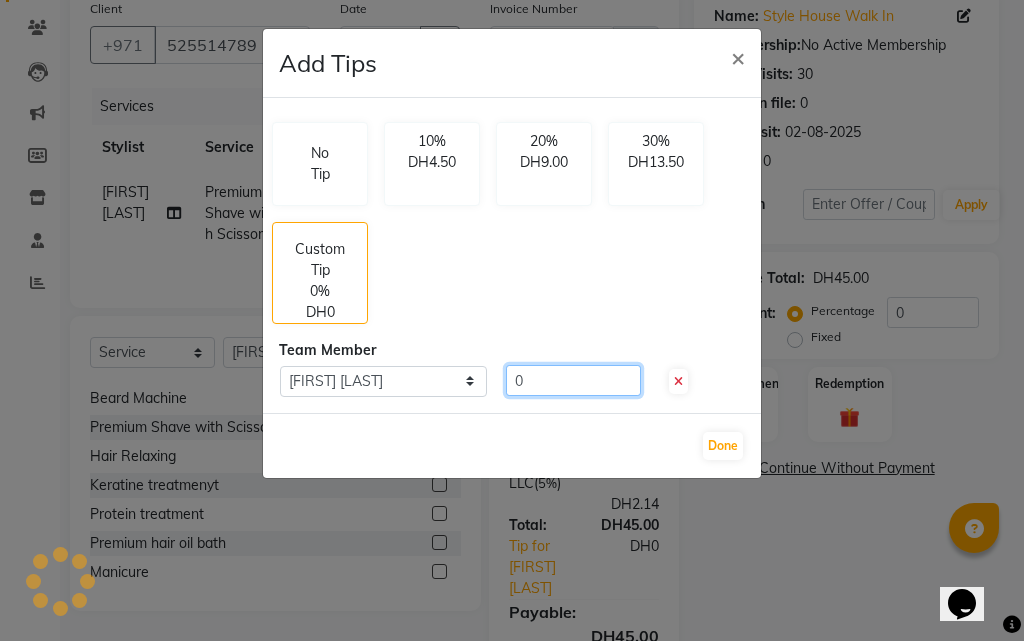 click on "0" 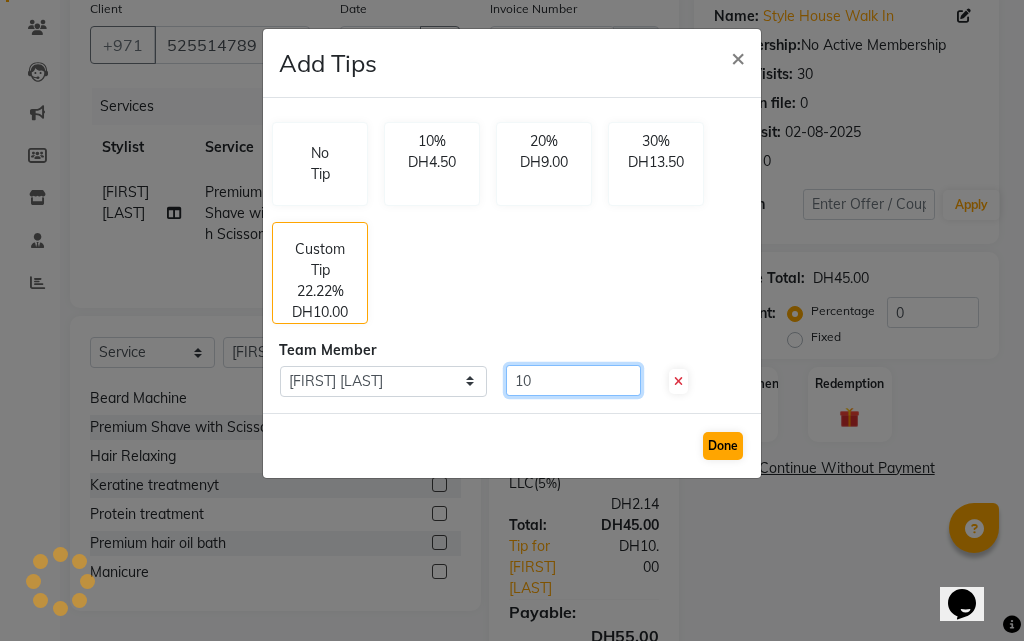 type on "10" 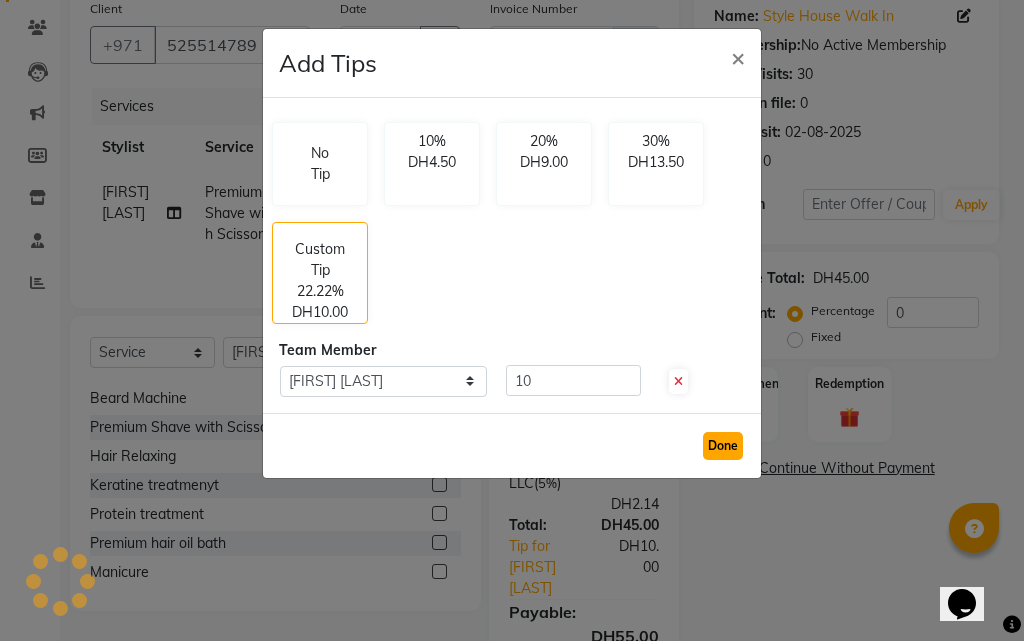 click on "Done" 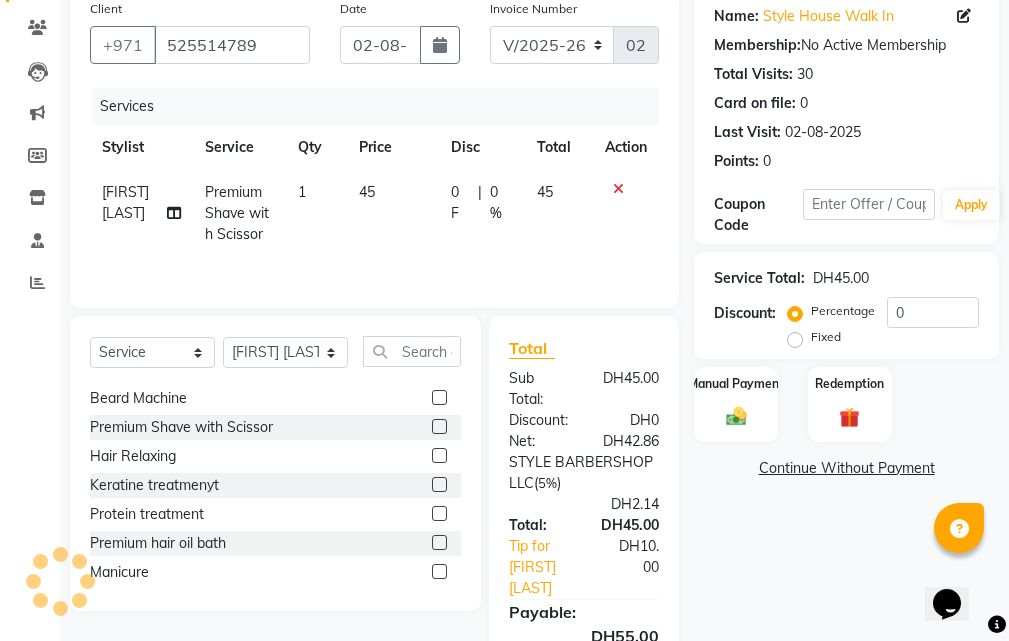 scroll, scrollTop: 336, scrollLeft: 0, axis: vertical 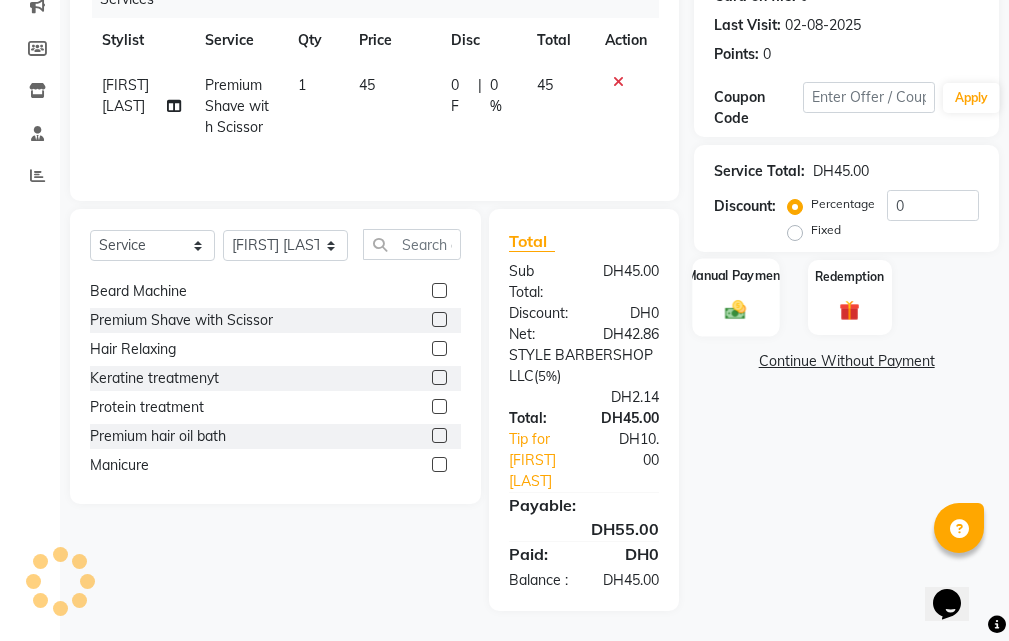 click 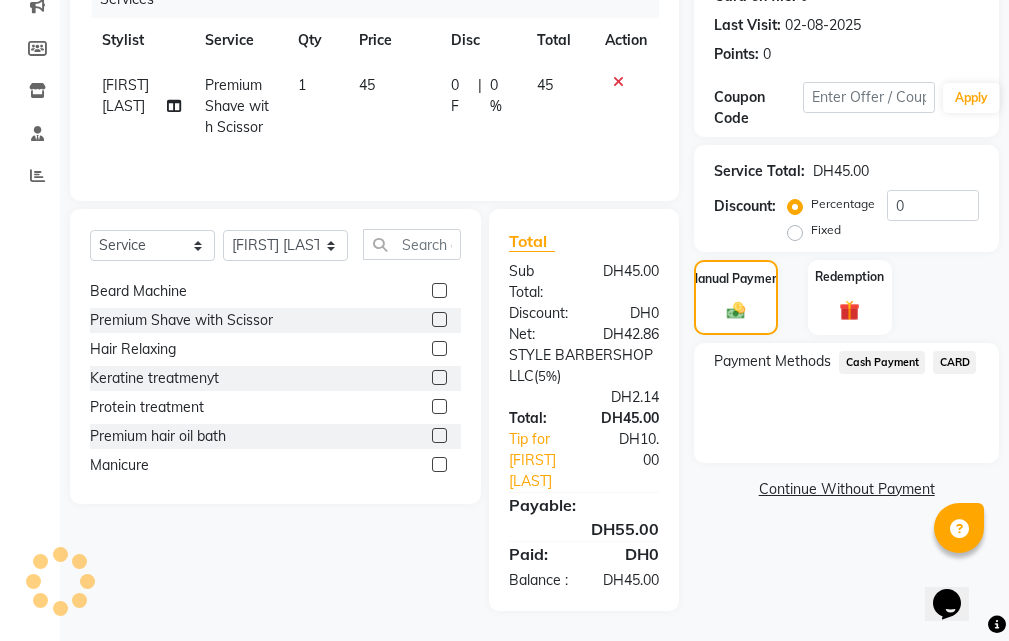 click on "CARD" 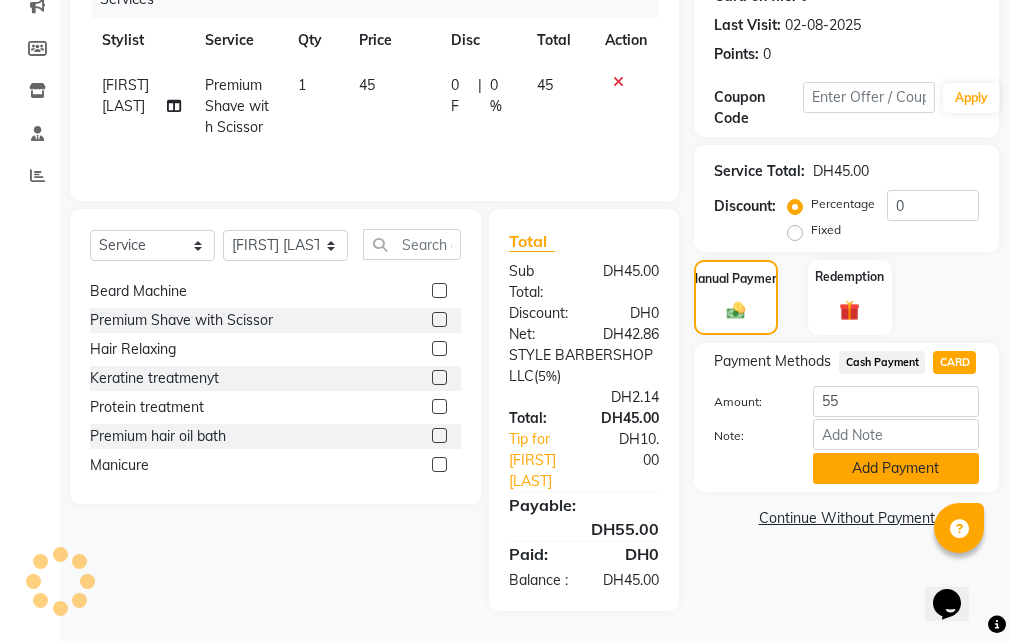 click on "Add Payment" 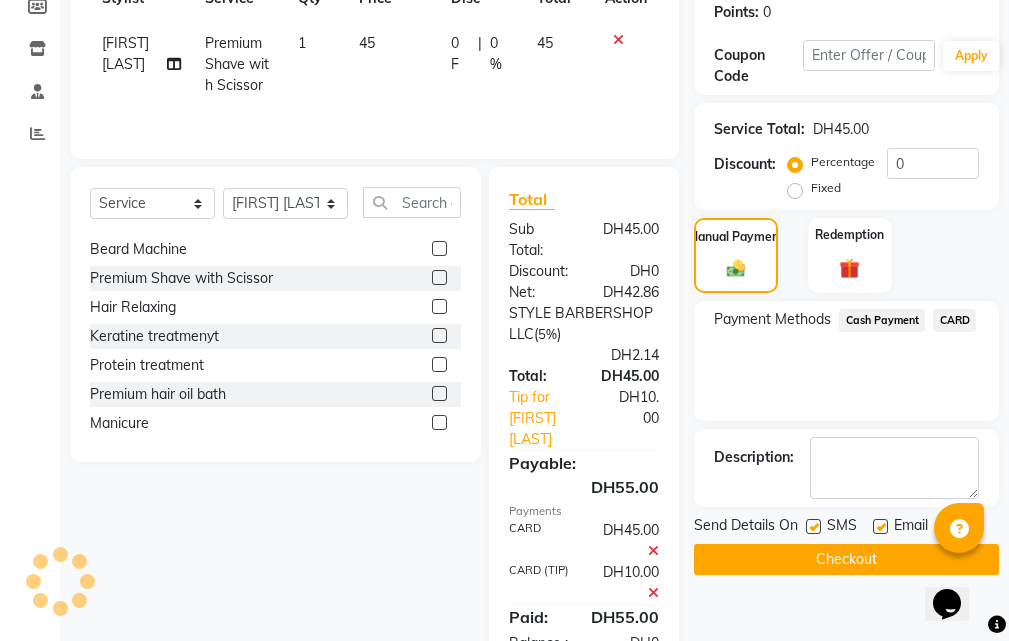 scroll, scrollTop: 441, scrollLeft: 0, axis: vertical 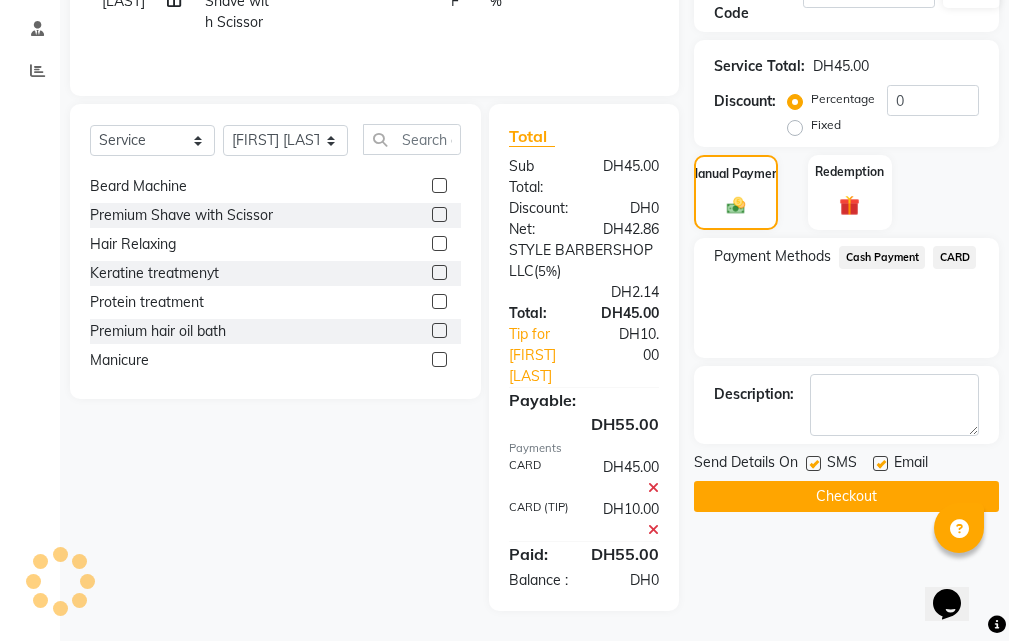 click on "Checkout" 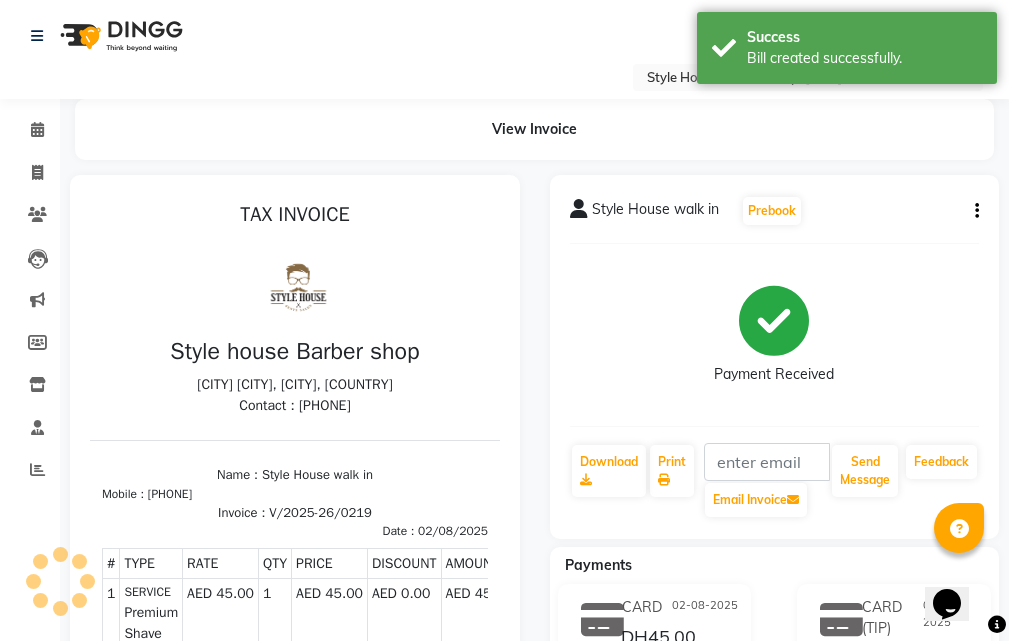 scroll, scrollTop: 0, scrollLeft: 0, axis: both 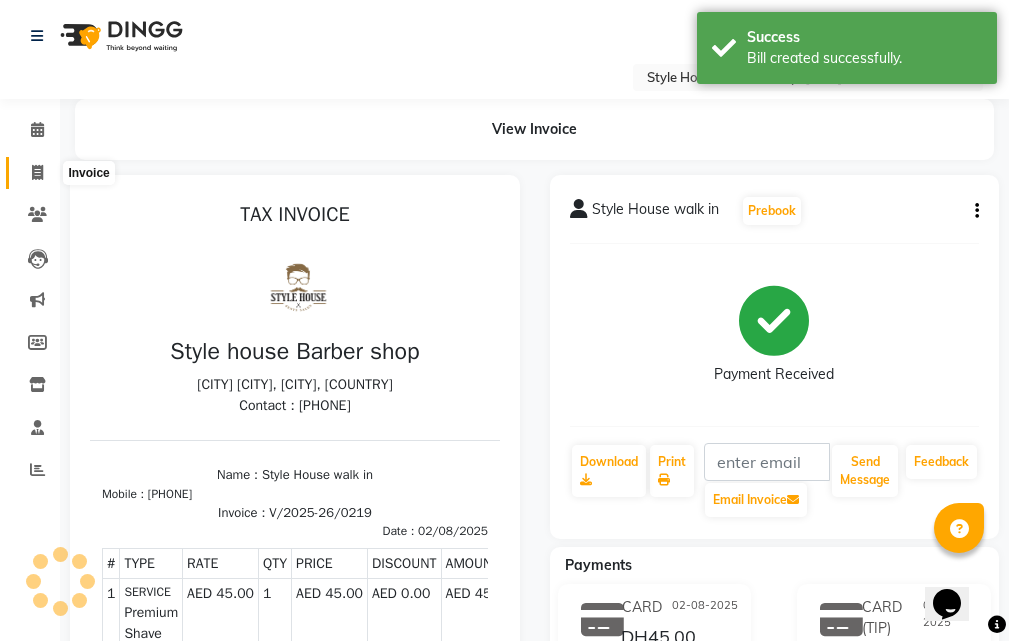 click 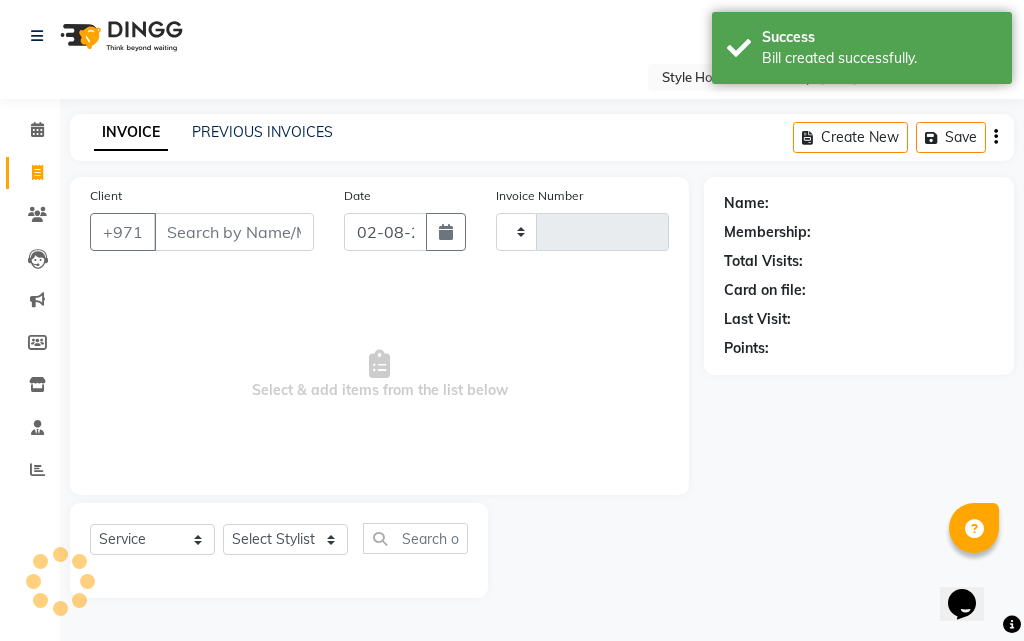 type on "0220" 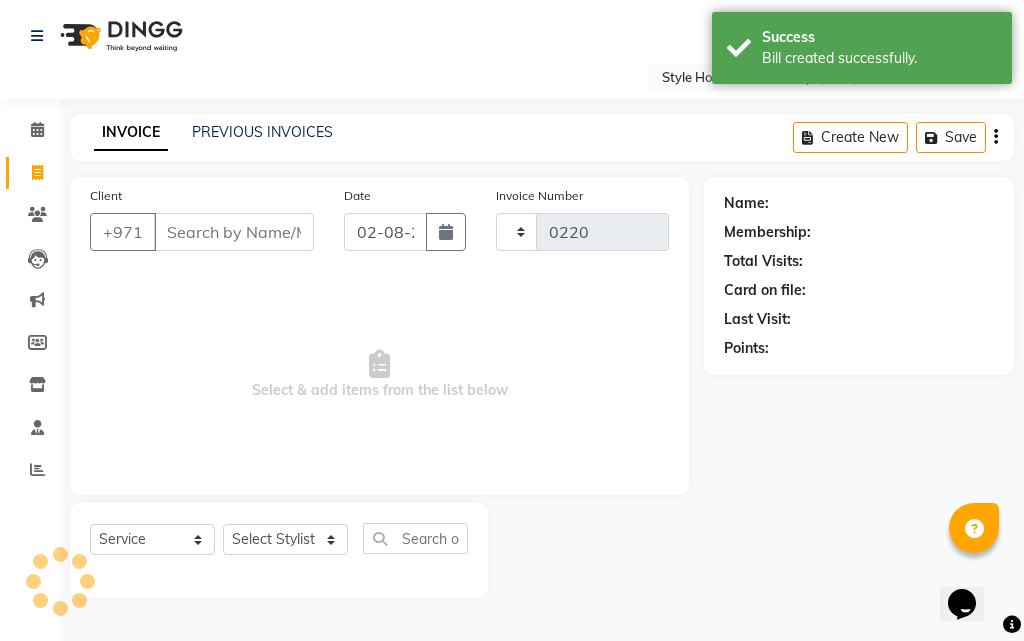 select on "8421" 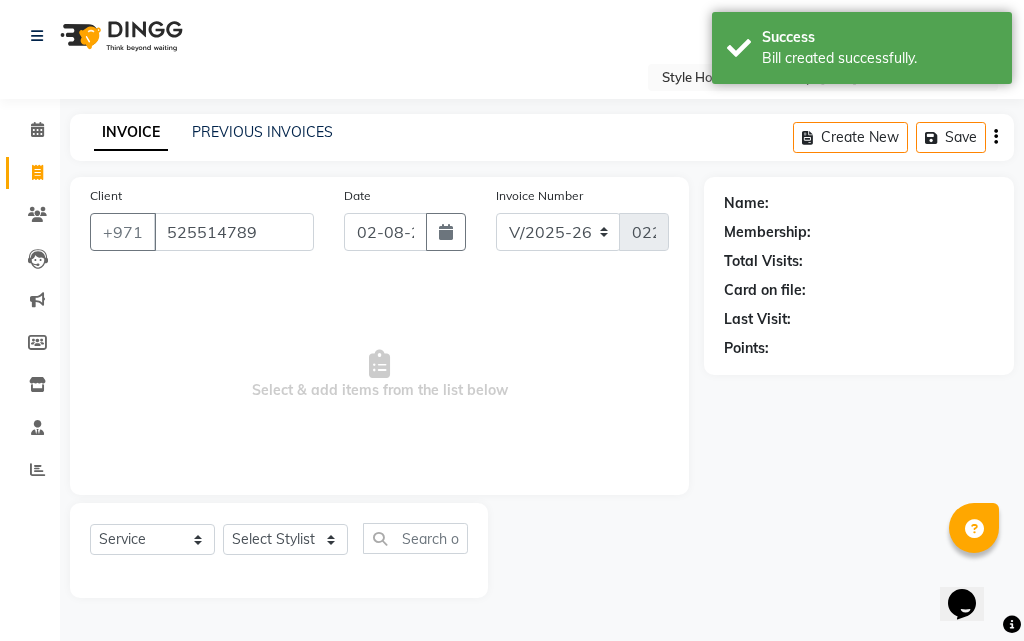 type on "525514789" 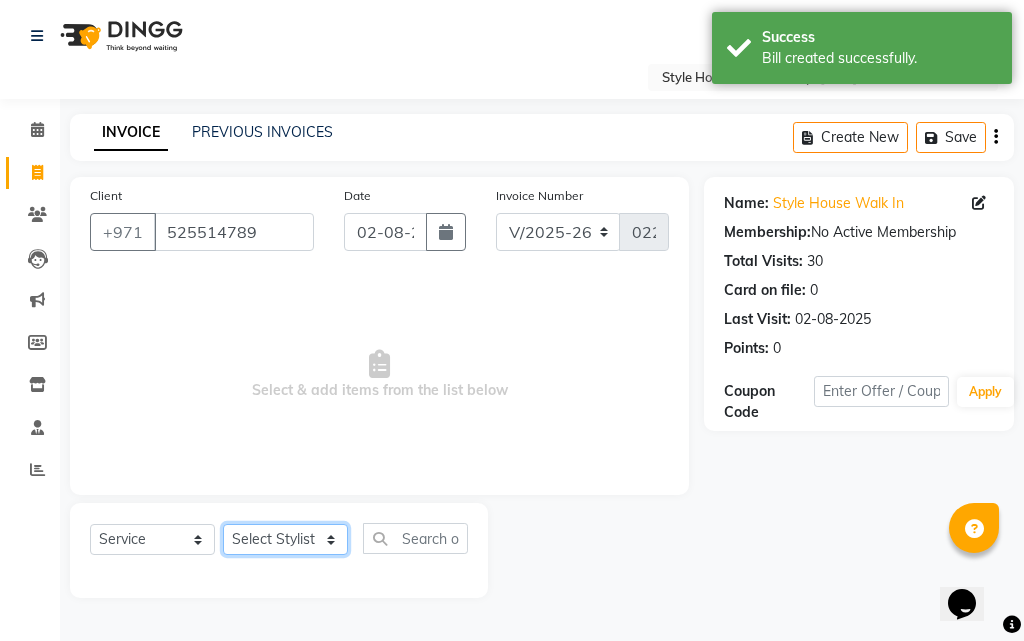 click on "Select Stylist [FIRST] [LAST] [FIRST] [LAST] [FIRST] [LAST] [FIRST] [LAST] [FIRST] [LAST] [FIRST] [LAST] [FIRST] [LAST] [FIRST] [LAST] Xyra" 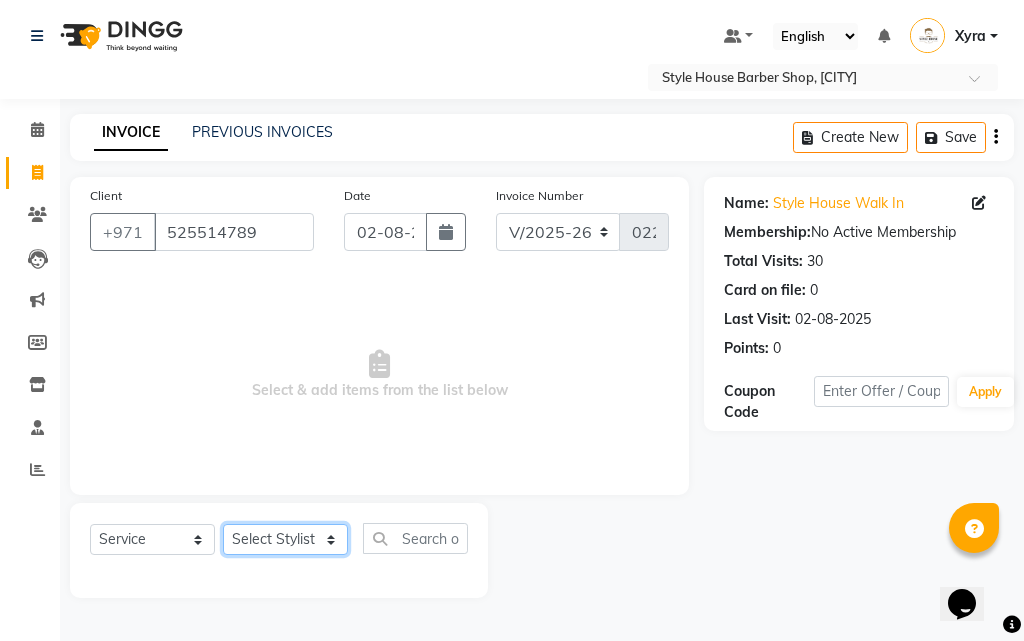 select on "83267" 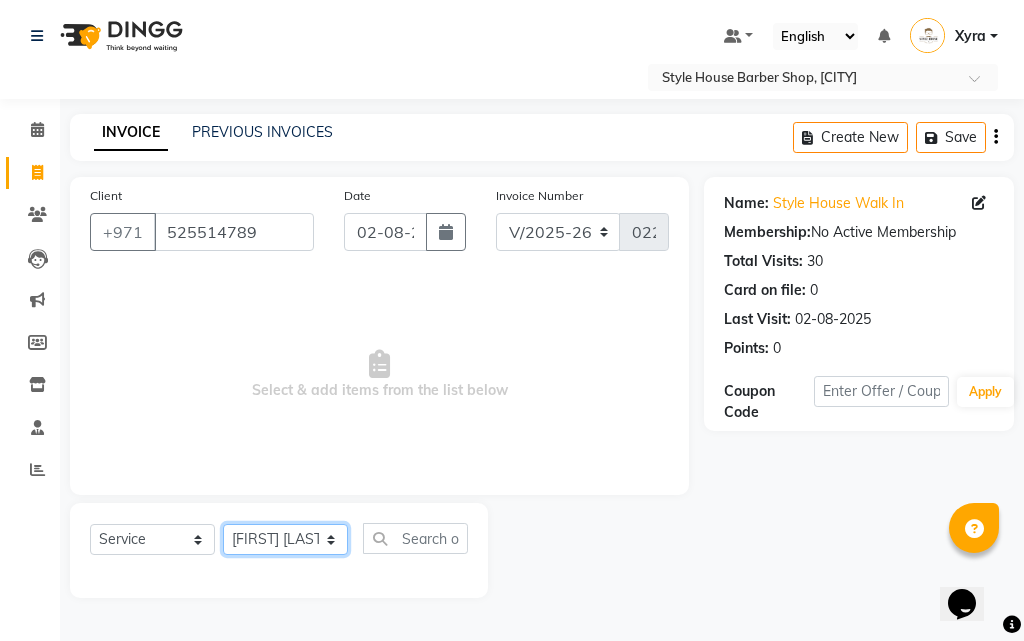 click on "Select Stylist [FIRST] [LAST] [FIRST] [LAST] [FIRST] [LAST] [FIRST] [LAST] [FIRST] [LAST] [FIRST] [LAST] [FIRST] [LAST] [FIRST] [LAST] Xyra" 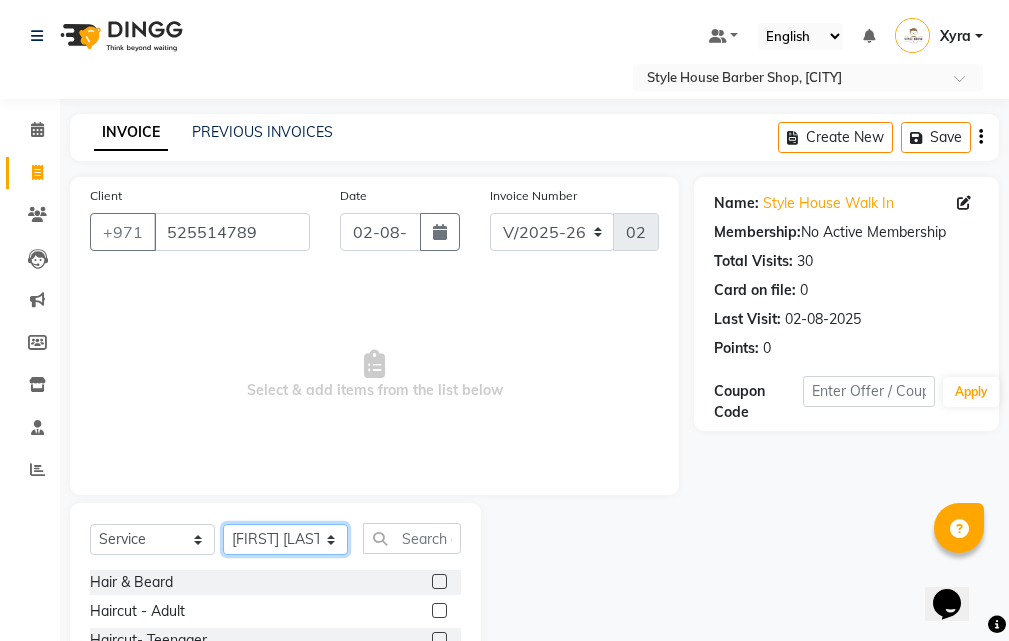 scroll, scrollTop: 187, scrollLeft: 0, axis: vertical 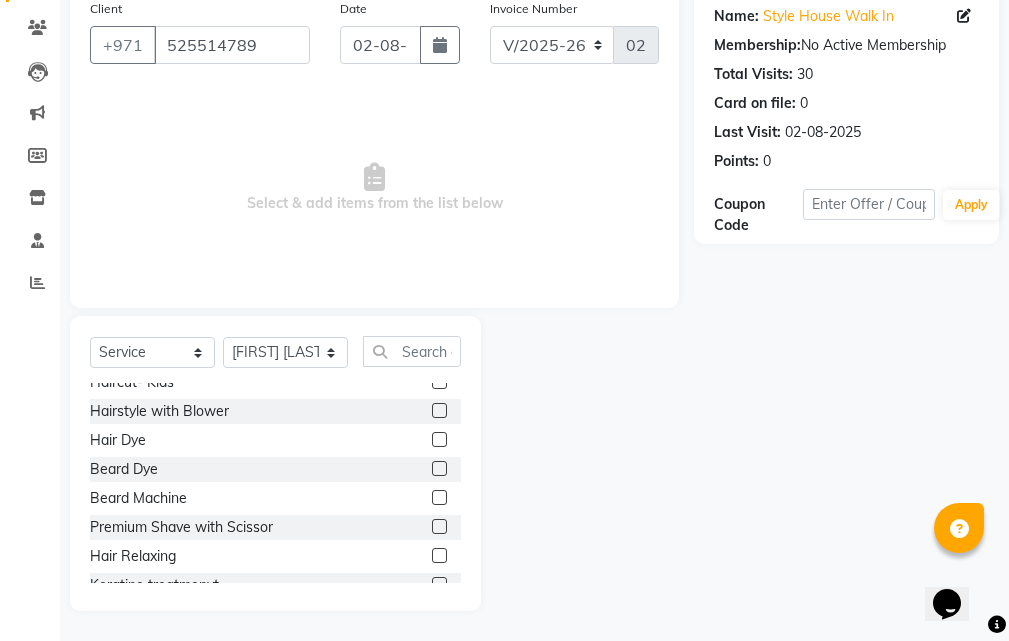 click 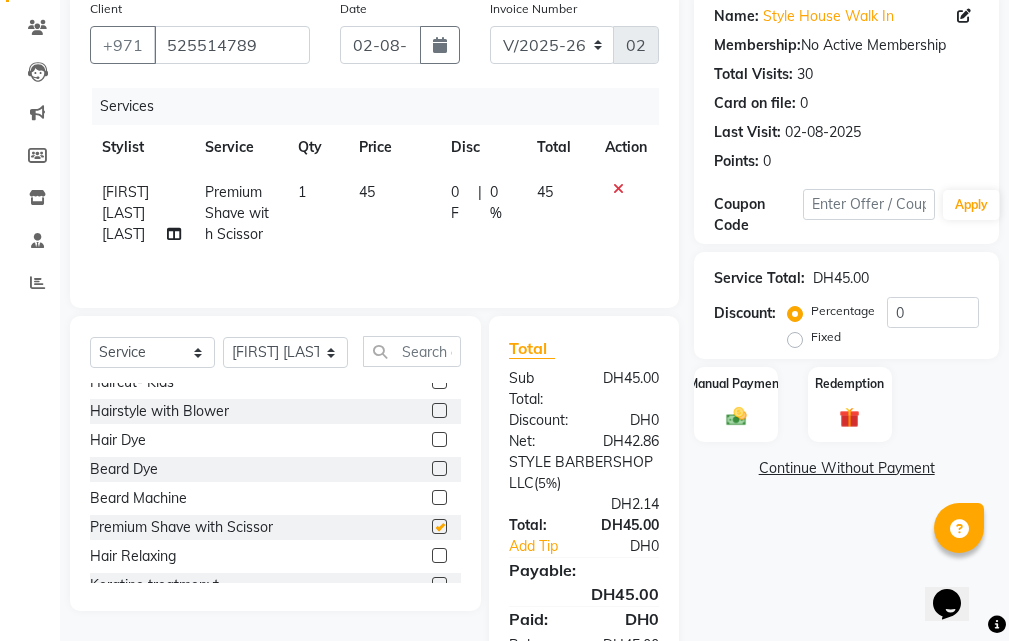 checkbox on "false" 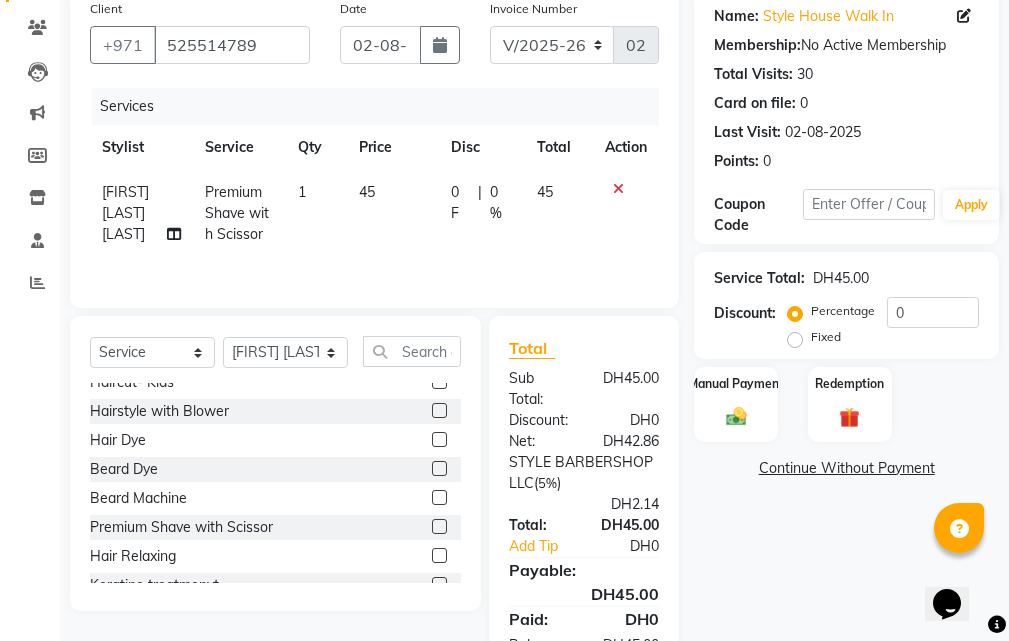 scroll, scrollTop: 294, scrollLeft: 0, axis: vertical 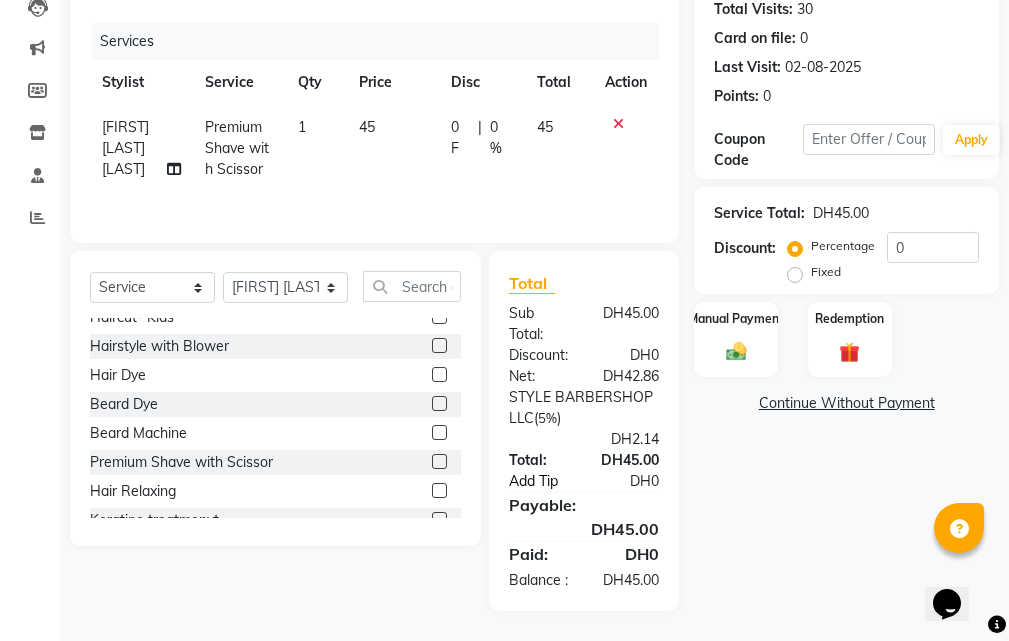 click on "Add Tip" 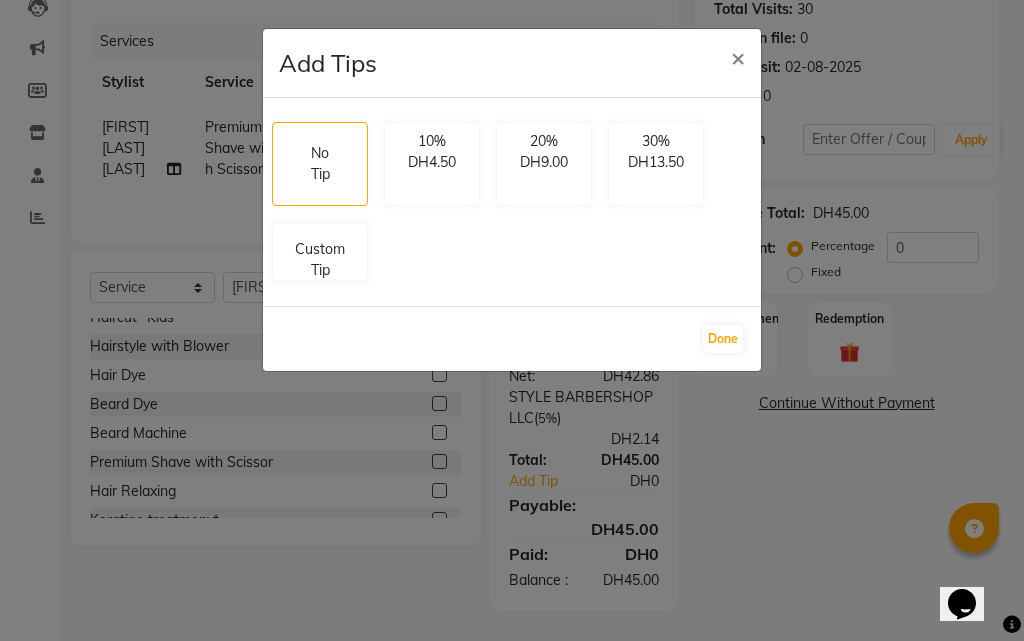 drag, startPoint x: 331, startPoint y: 245, endPoint x: 544, endPoint y: 336, distance: 231.6247 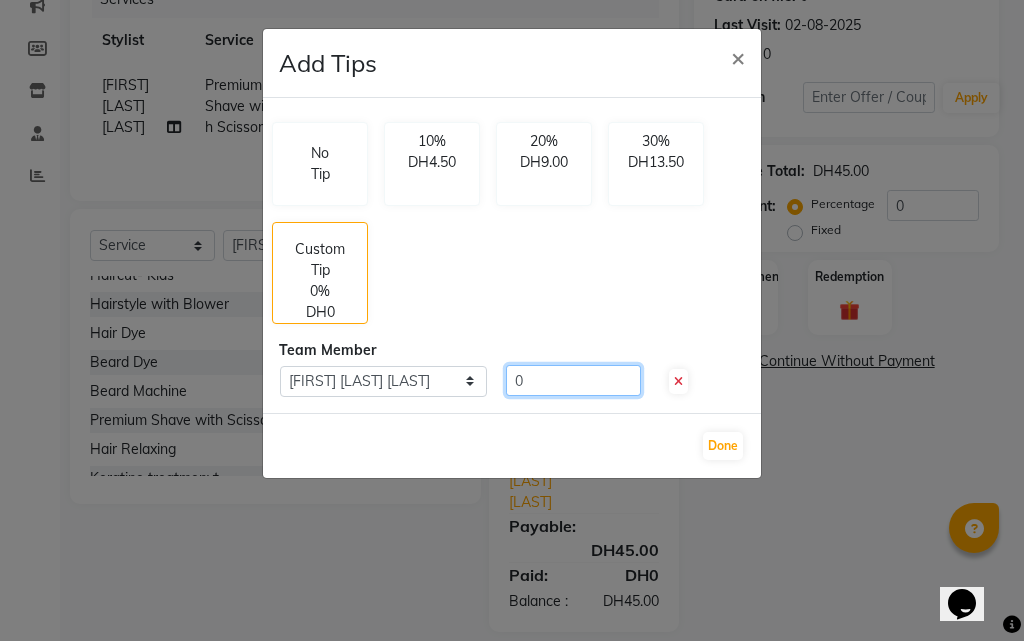 click on "0" 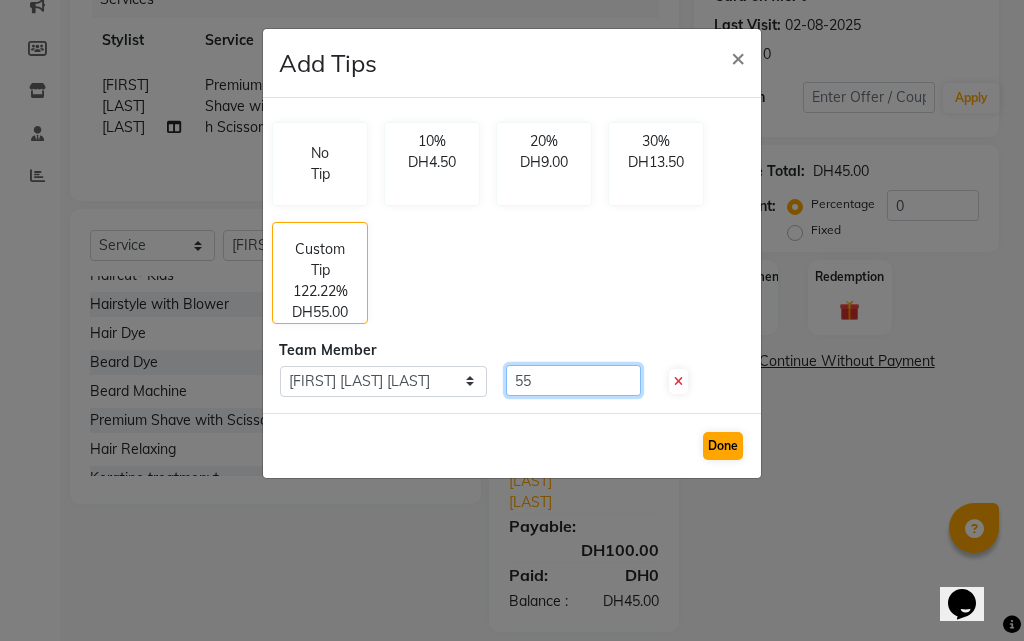 type on "55" 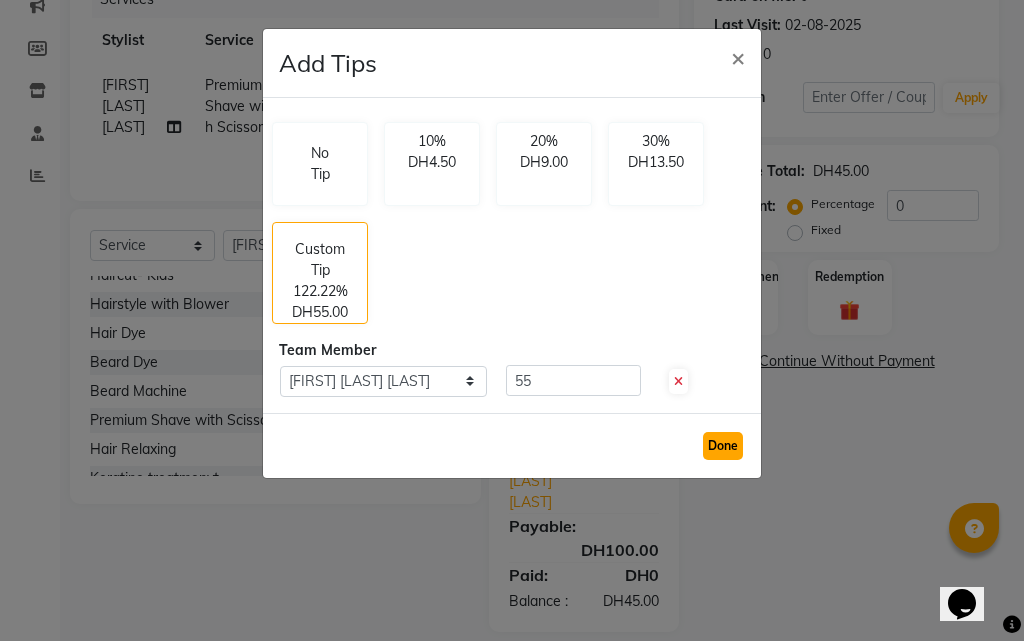 click on "Done" 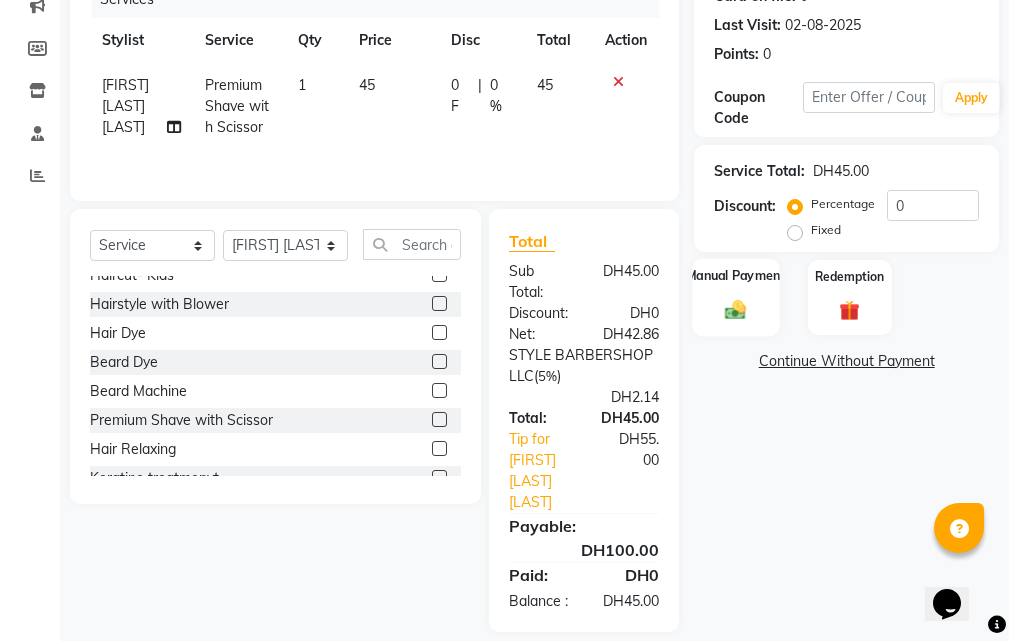 click 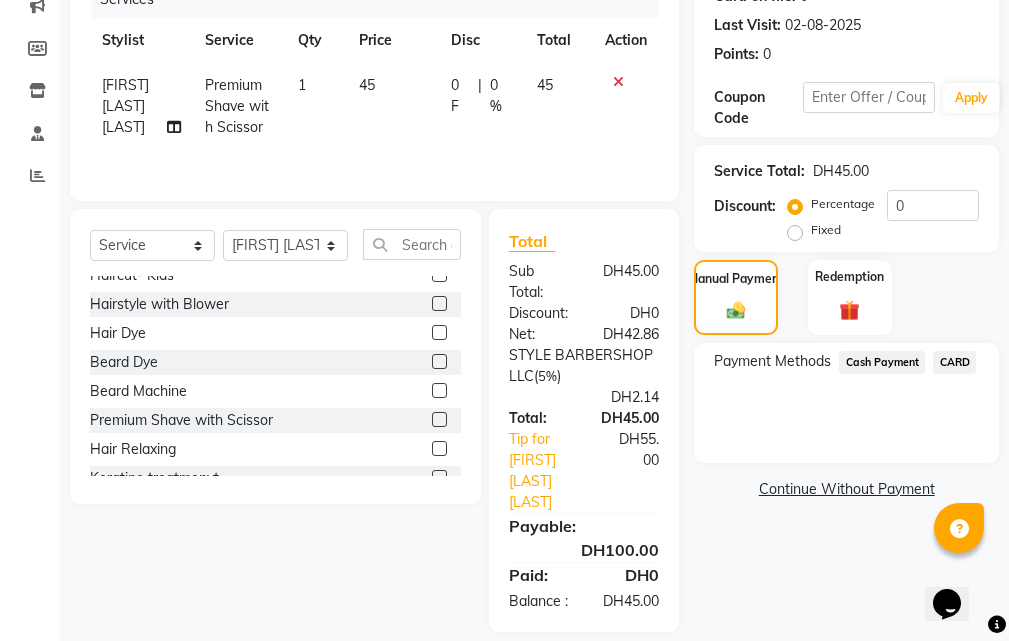 click on "CARD" 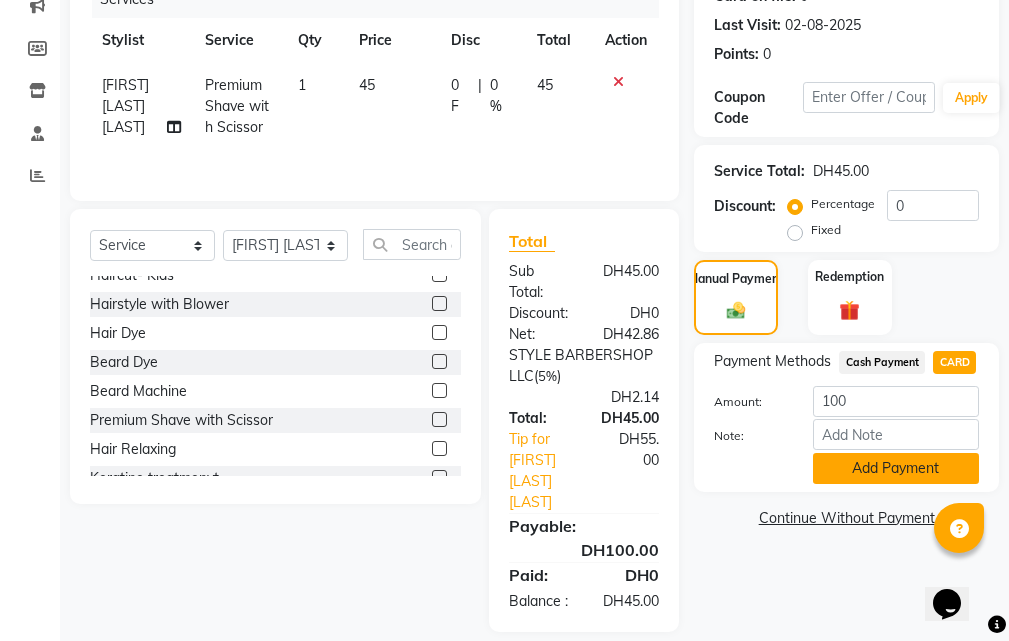 click on "Add Payment" 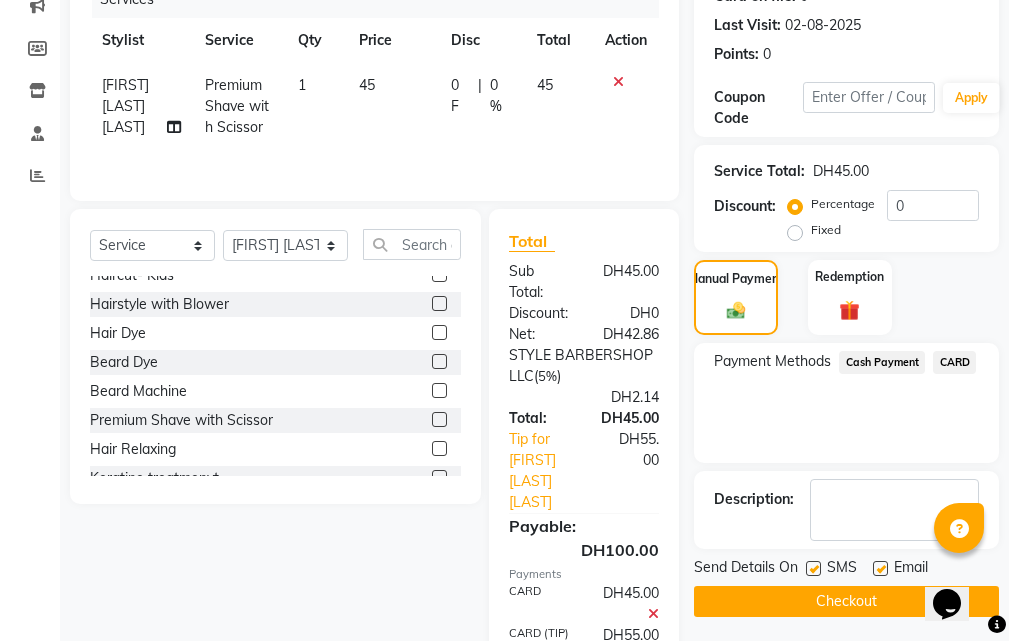 scroll, scrollTop: 483, scrollLeft: 0, axis: vertical 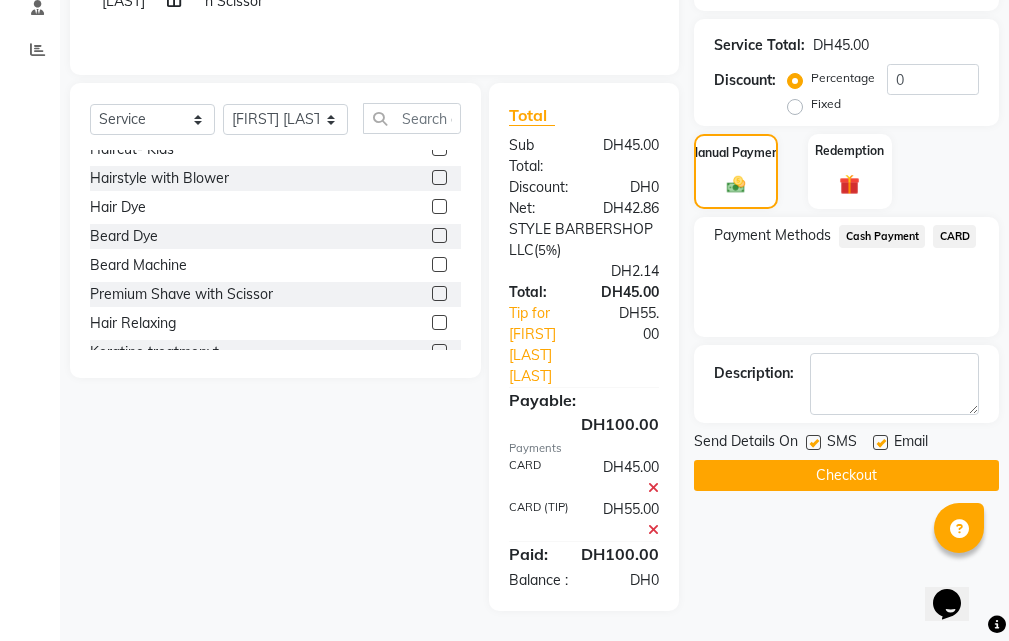 click on "Checkout" 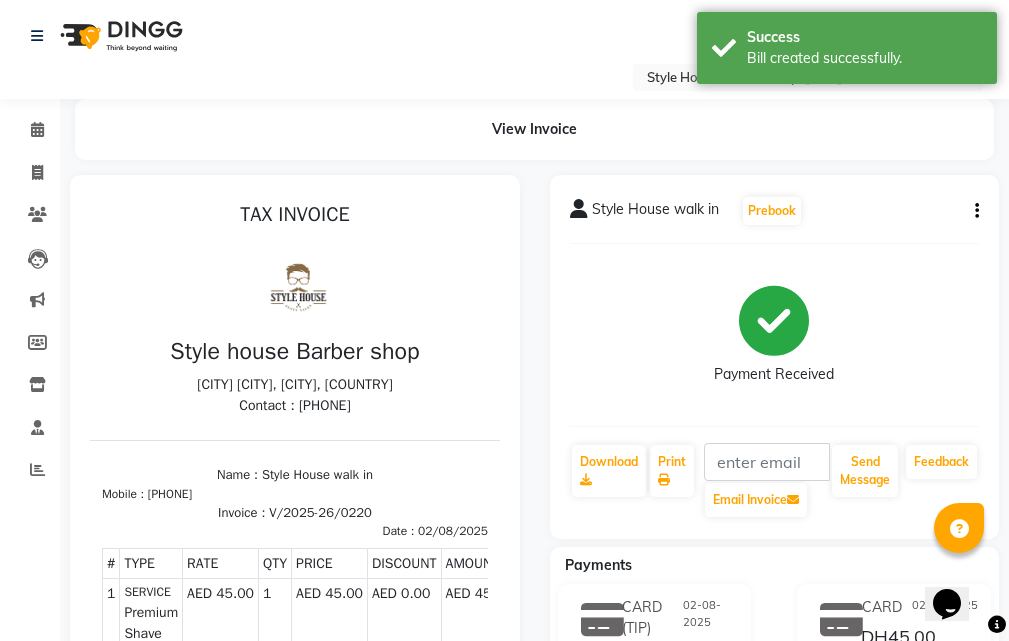 scroll, scrollTop: 0, scrollLeft: 0, axis: both 